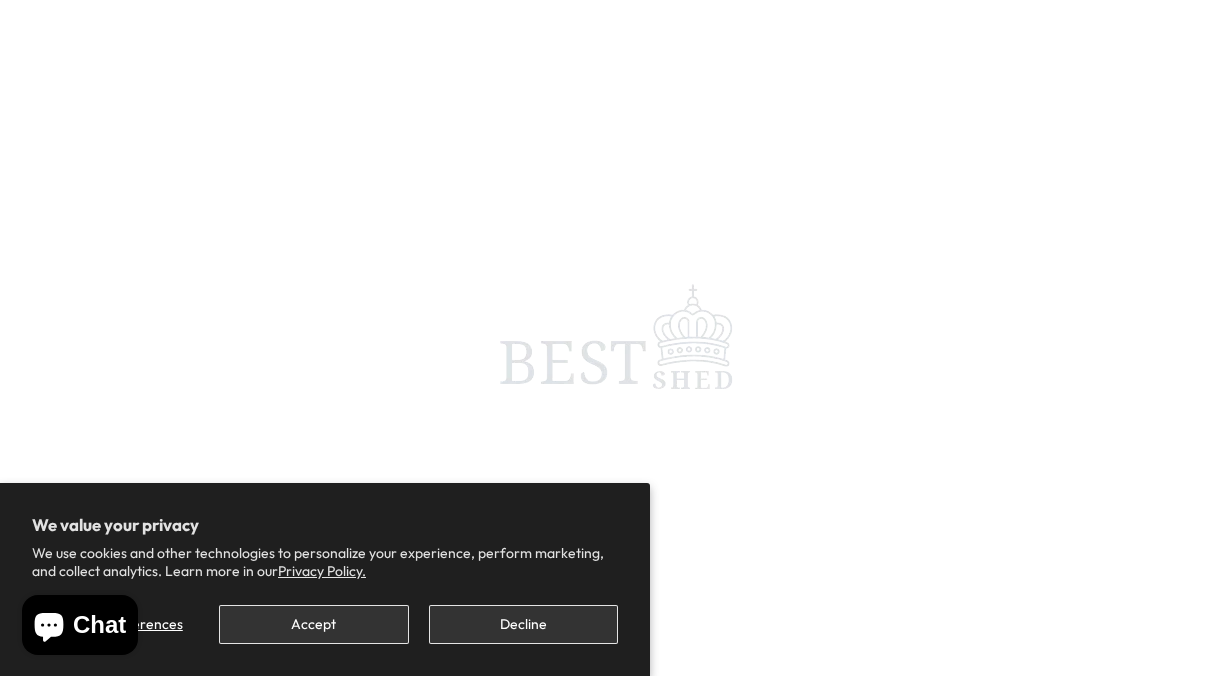 scroll, scrollTop: 0, scrollLeft: 0, axis: both 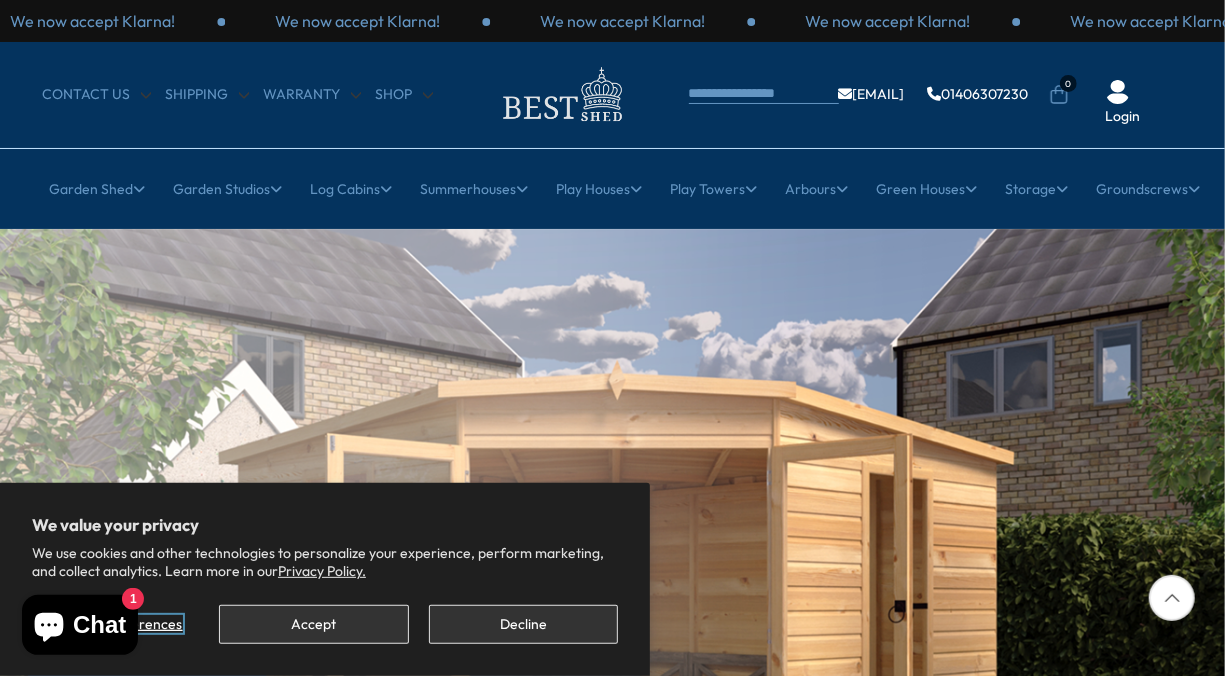 click on "Manage preferences" at bounding box center [116, 624] 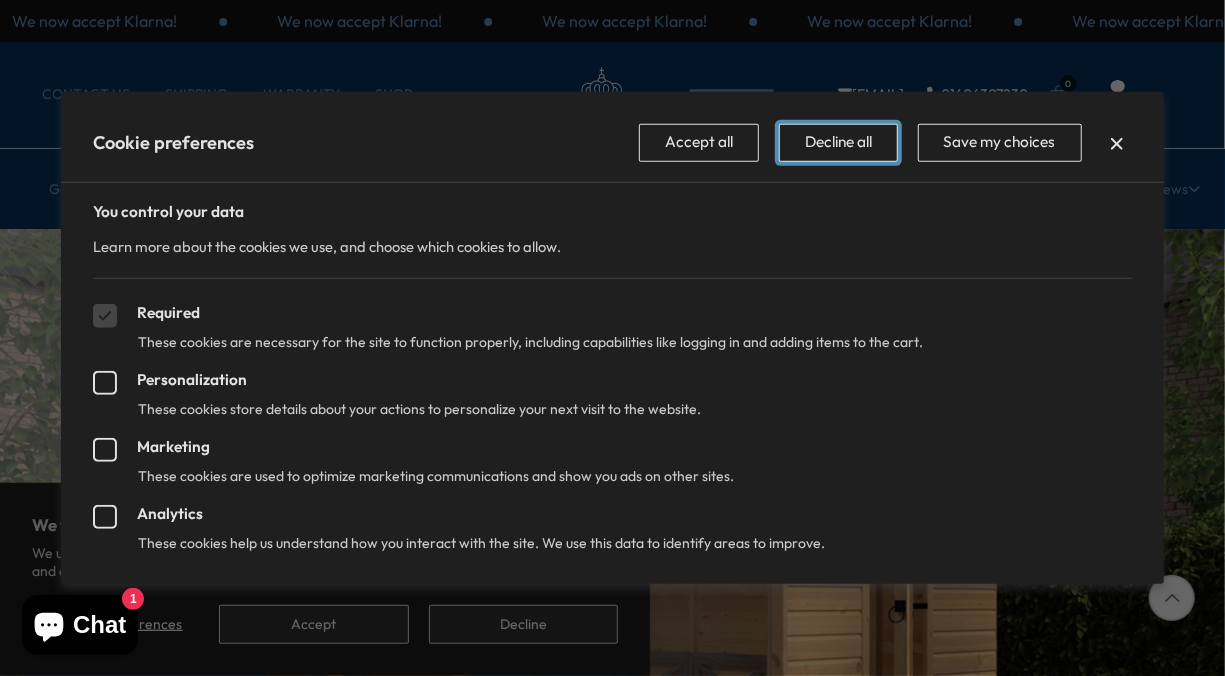 click on "Decline all" at bounding box center (838, 143) 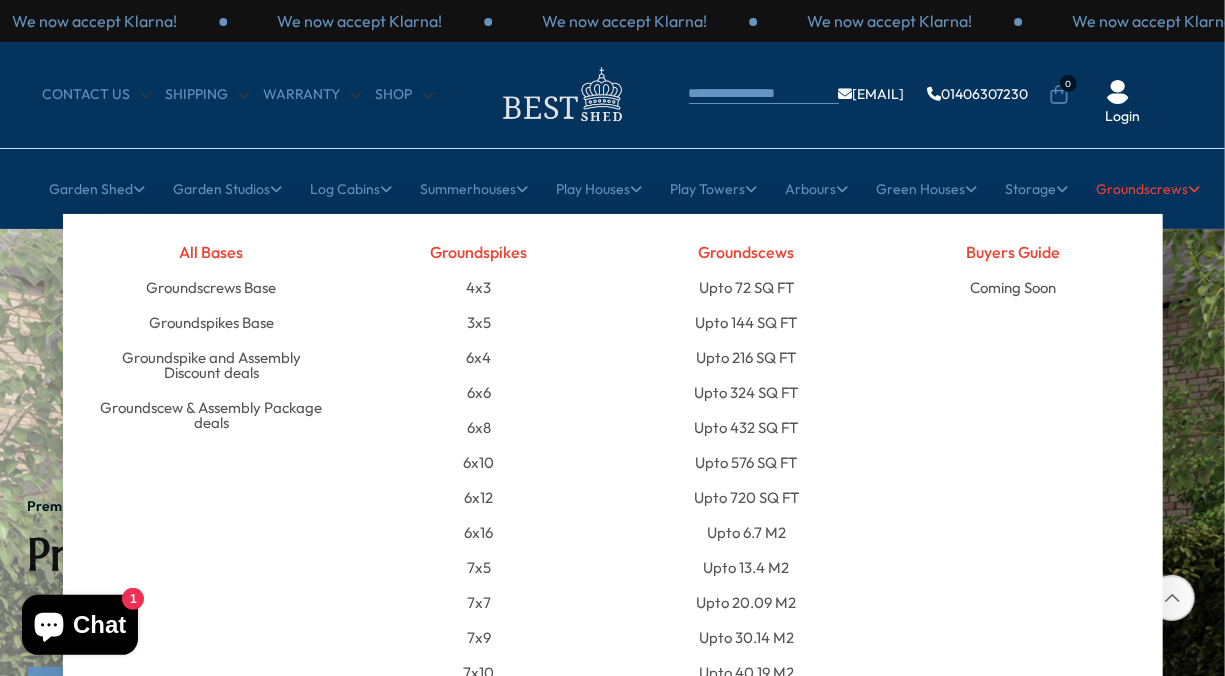 click on "Groundscrews" at bounding box center [1149, 189] 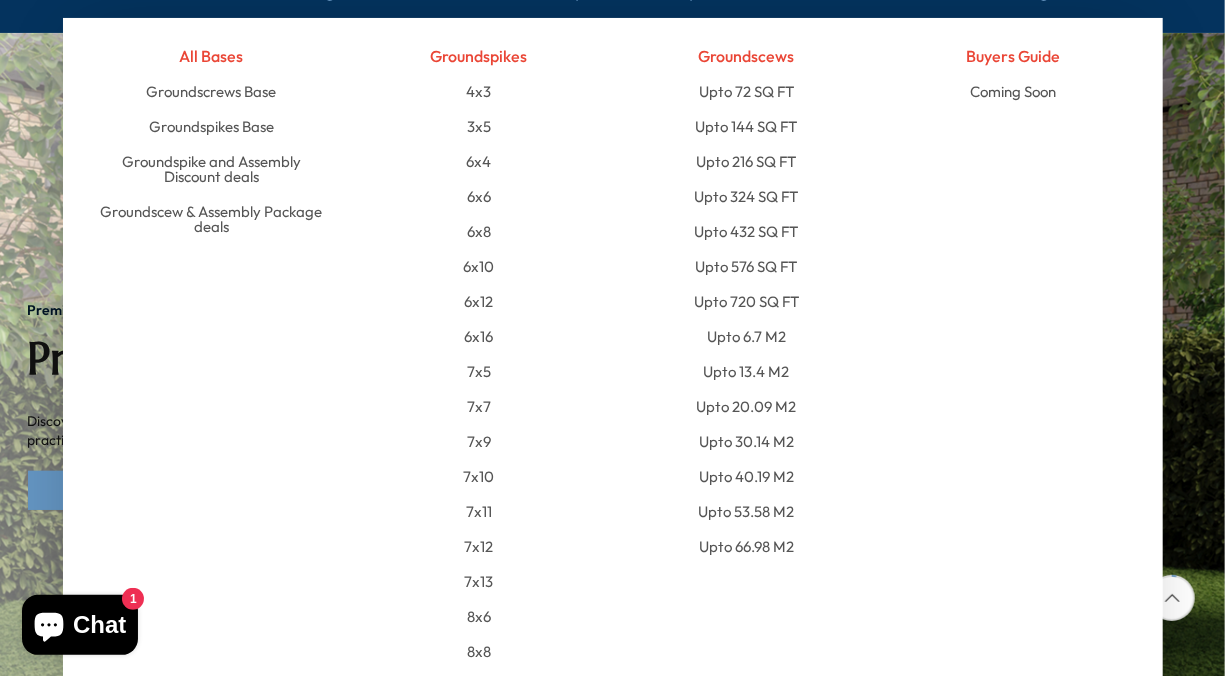 scroll, scrollTop: 198, scrollLeft: 0, axis: vertical 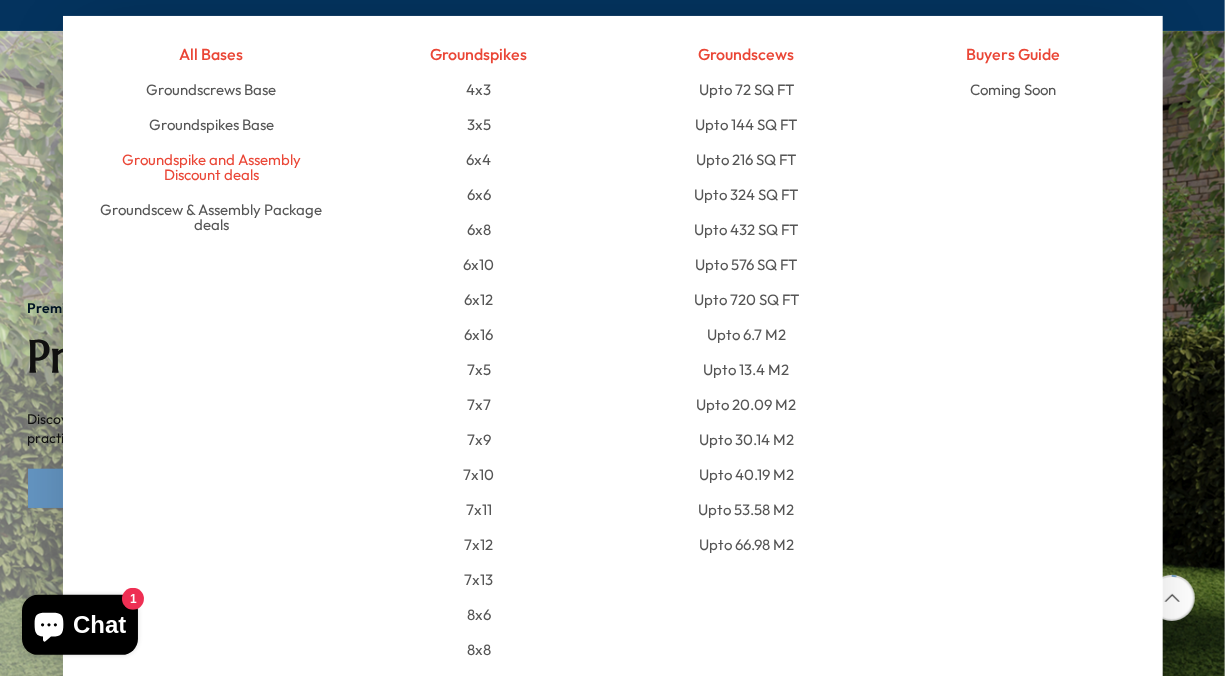 click on "Groundspike and Assembly Discount deals" at bounding box center (212, 167) 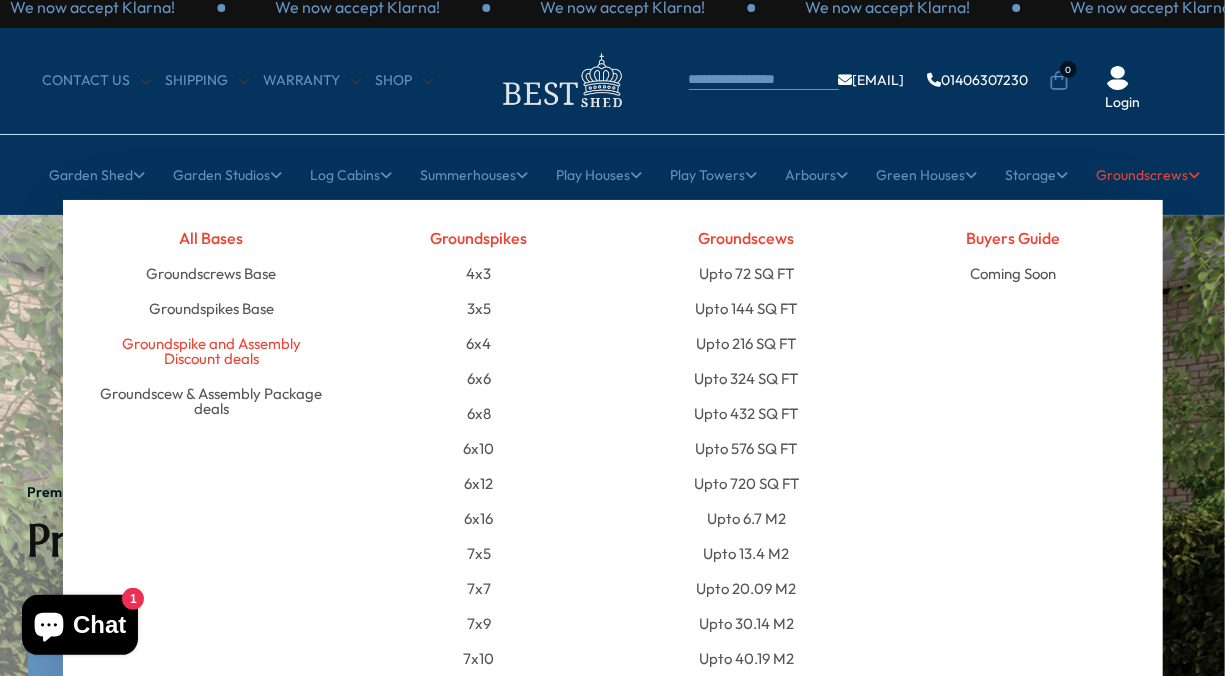 scroll, scrollTop: 0, scrollLeft: 0, axis: both 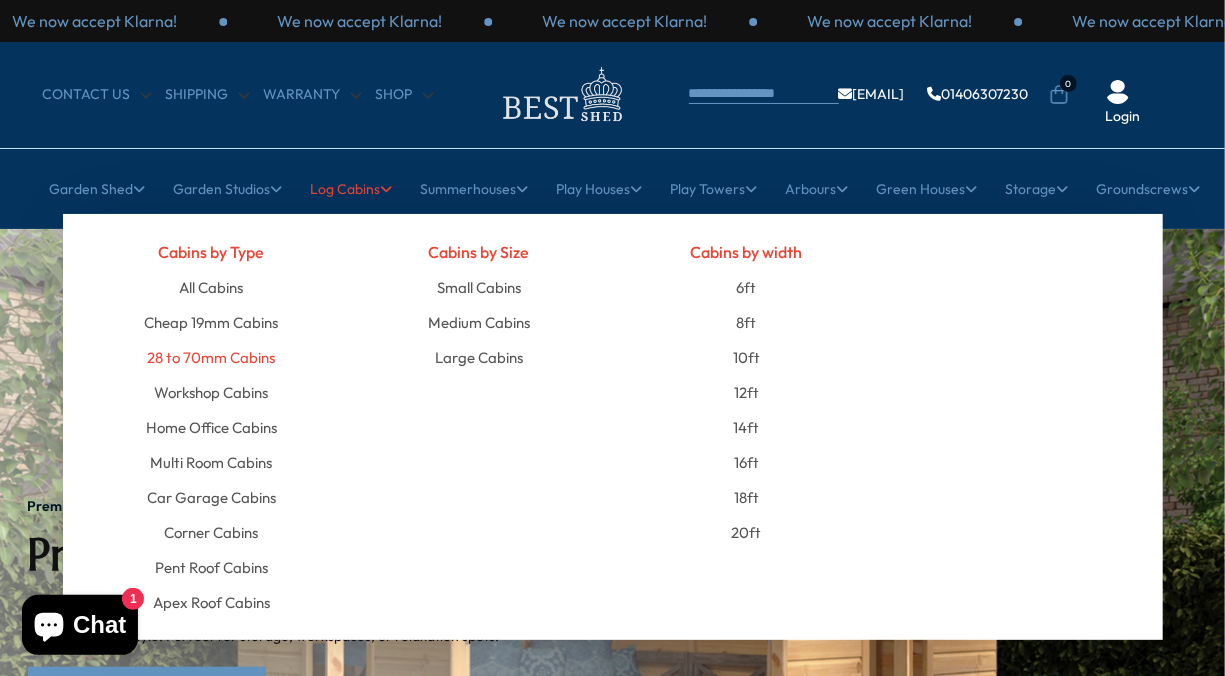 click on "28 to 70mm Cabins" at bounding box center [211, 357] 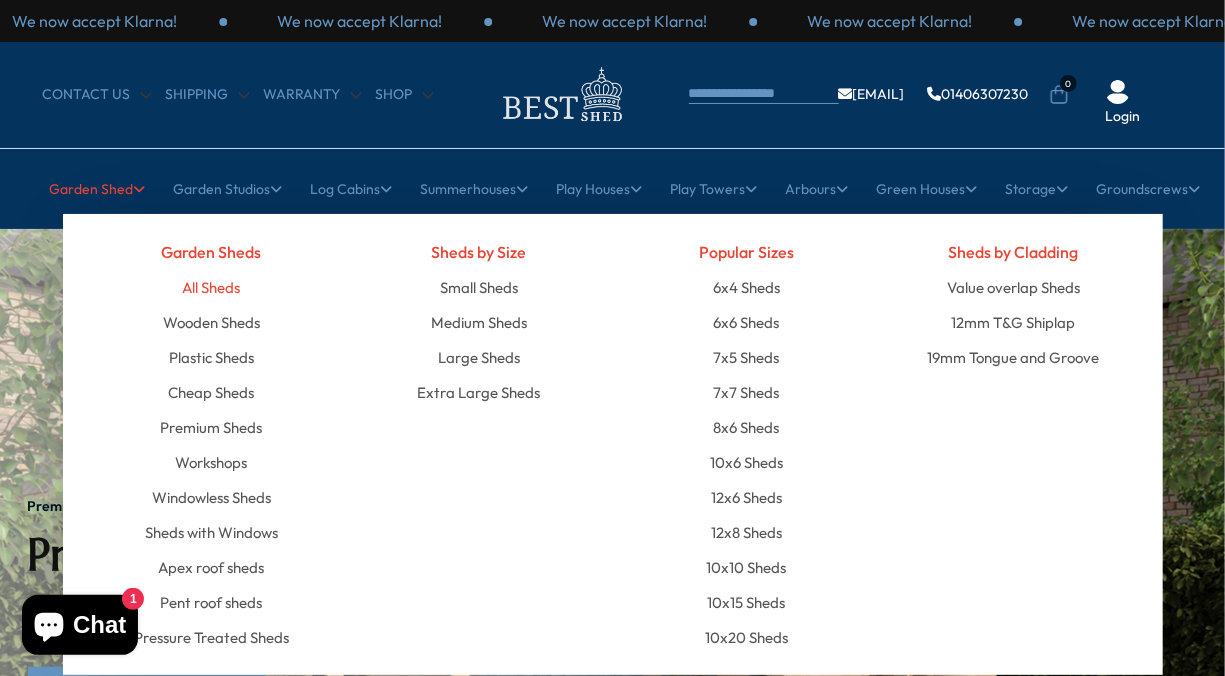 click on "All Sheds" at bounding box center (211, 287) 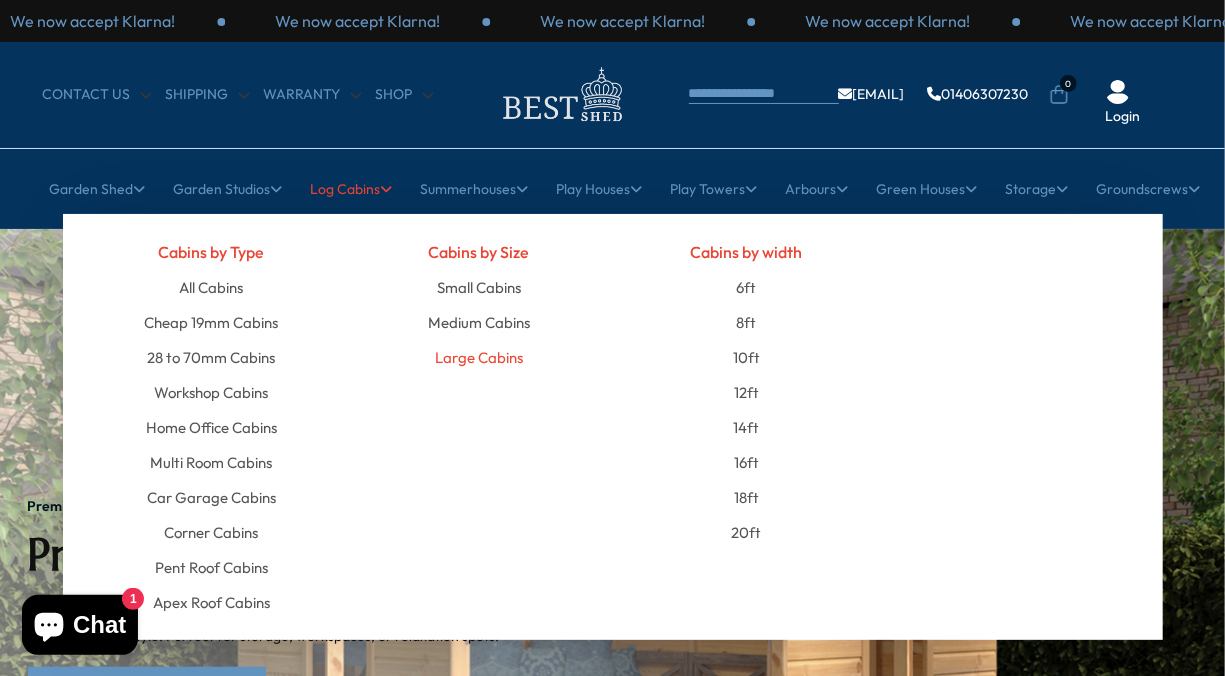 click on "Large Cabins" at bounding box center (479, 357) 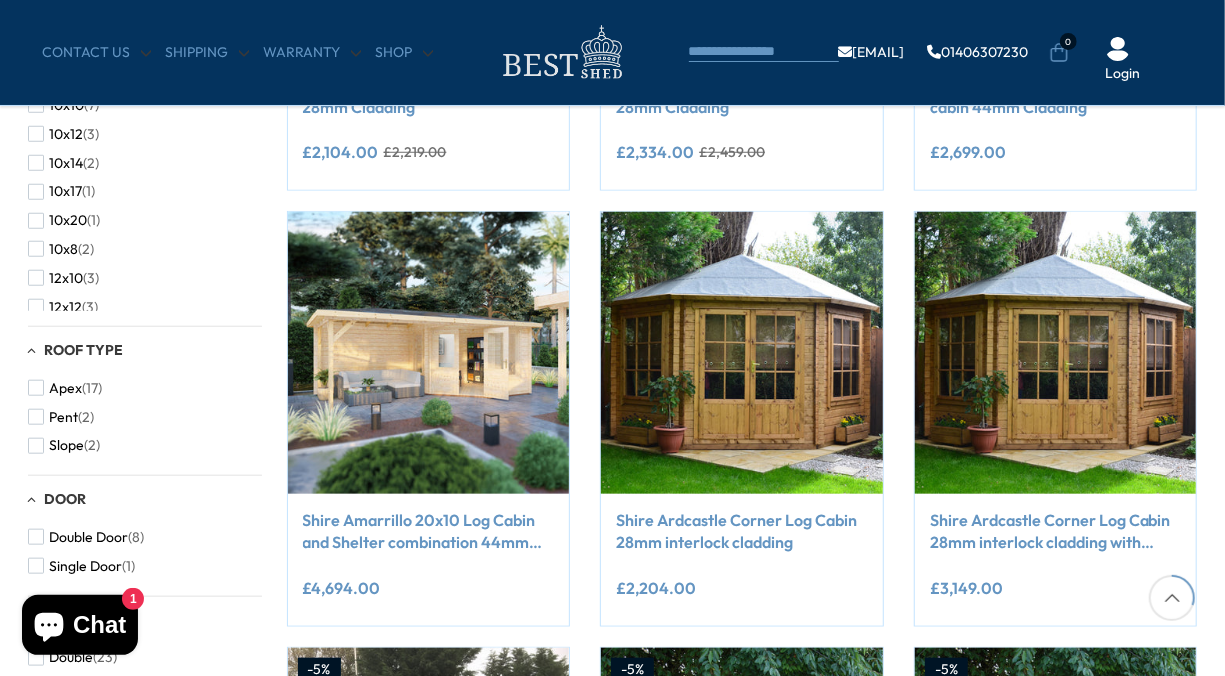 scroll, scrollTop: 737, scrollLeft: 0, axis: vertical 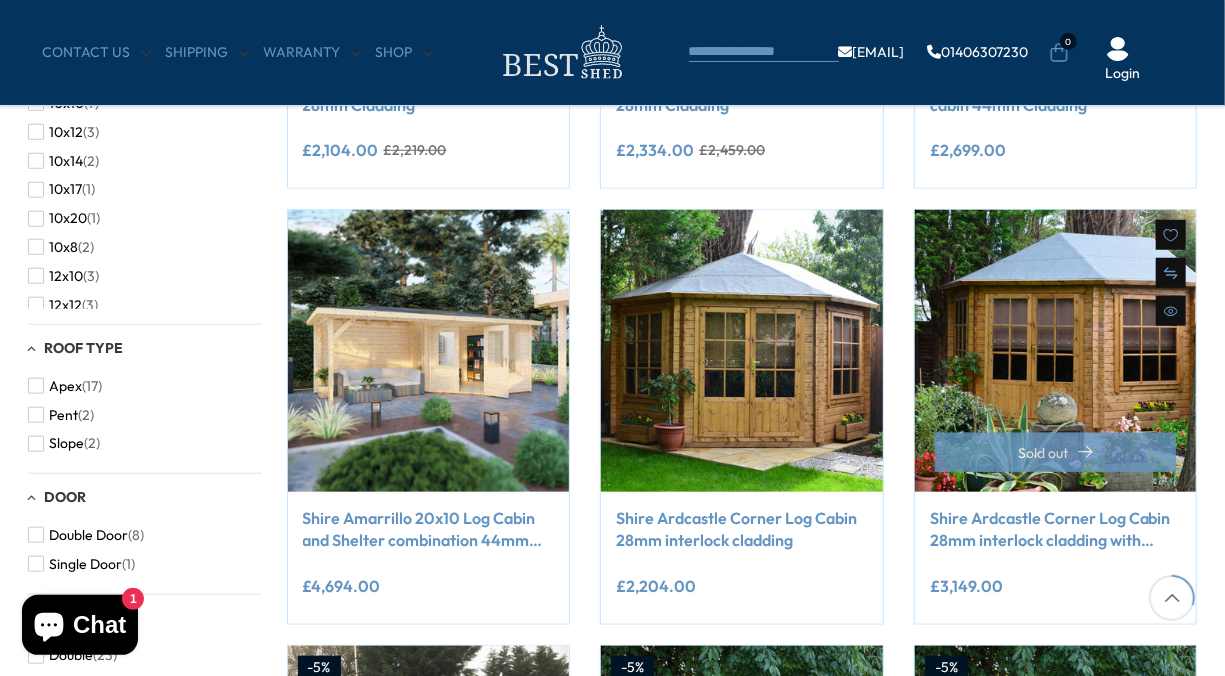 click on "Compare Now" at bounding box center (1056, 351) 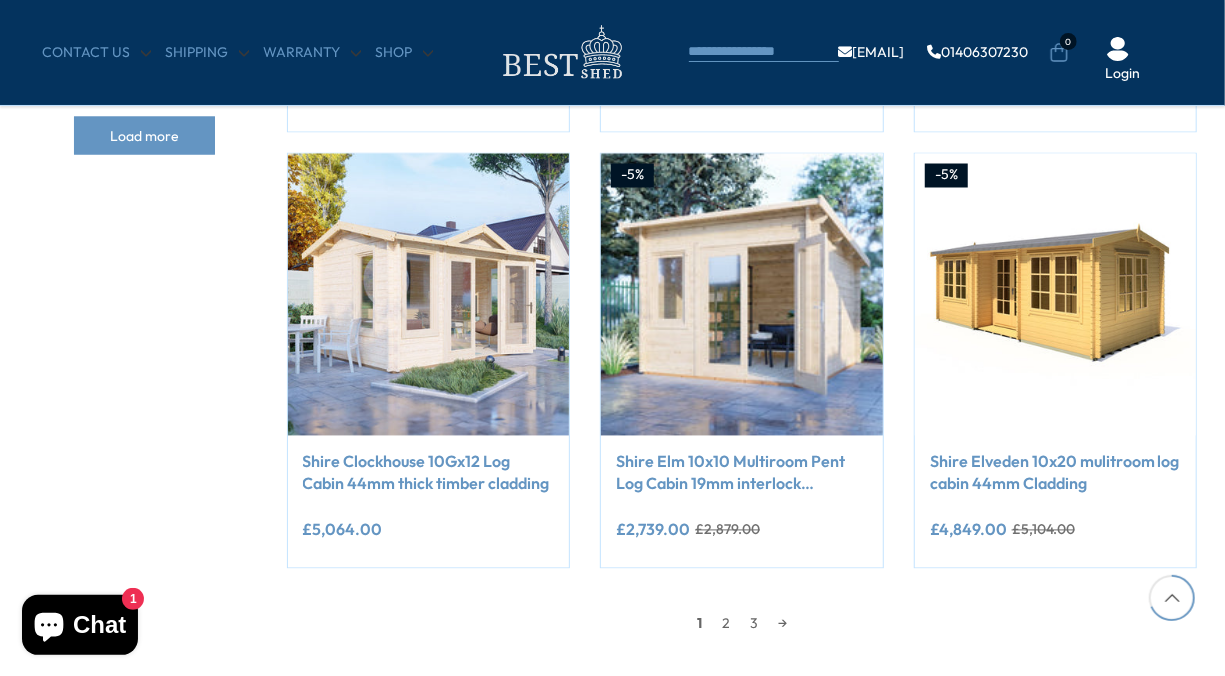 scroll, scrollTop: 1665, scrollLeft: 0, axis: vertical 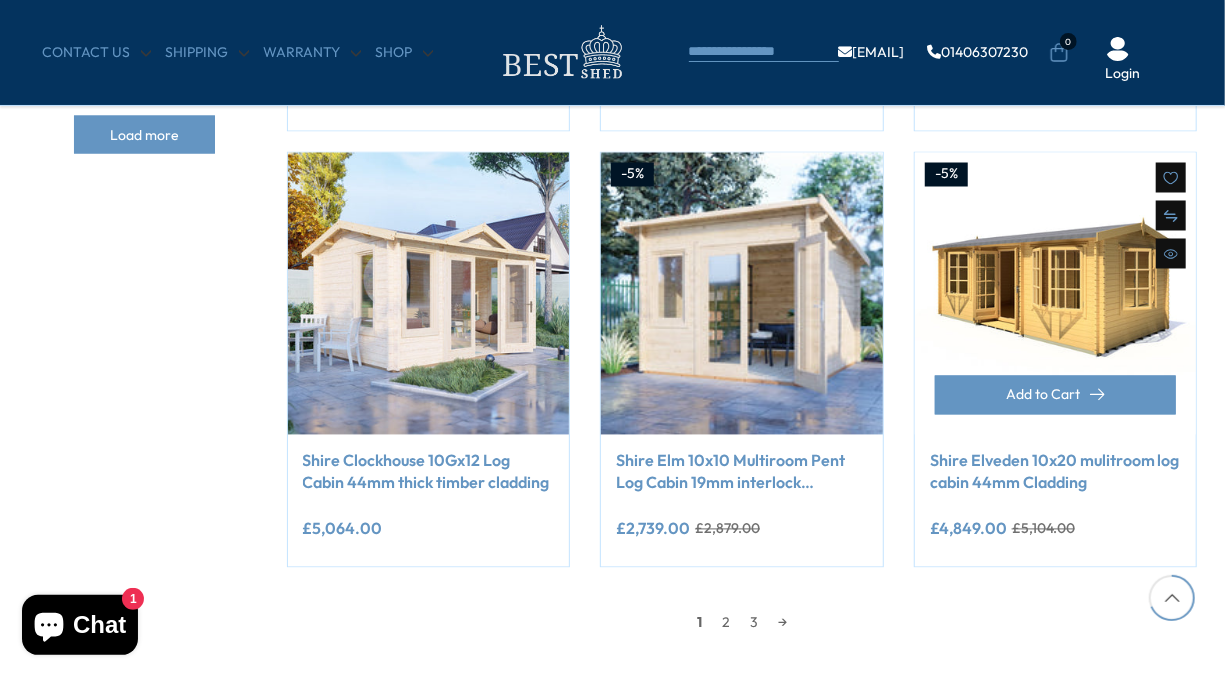click at bounding box center (1056, 294) 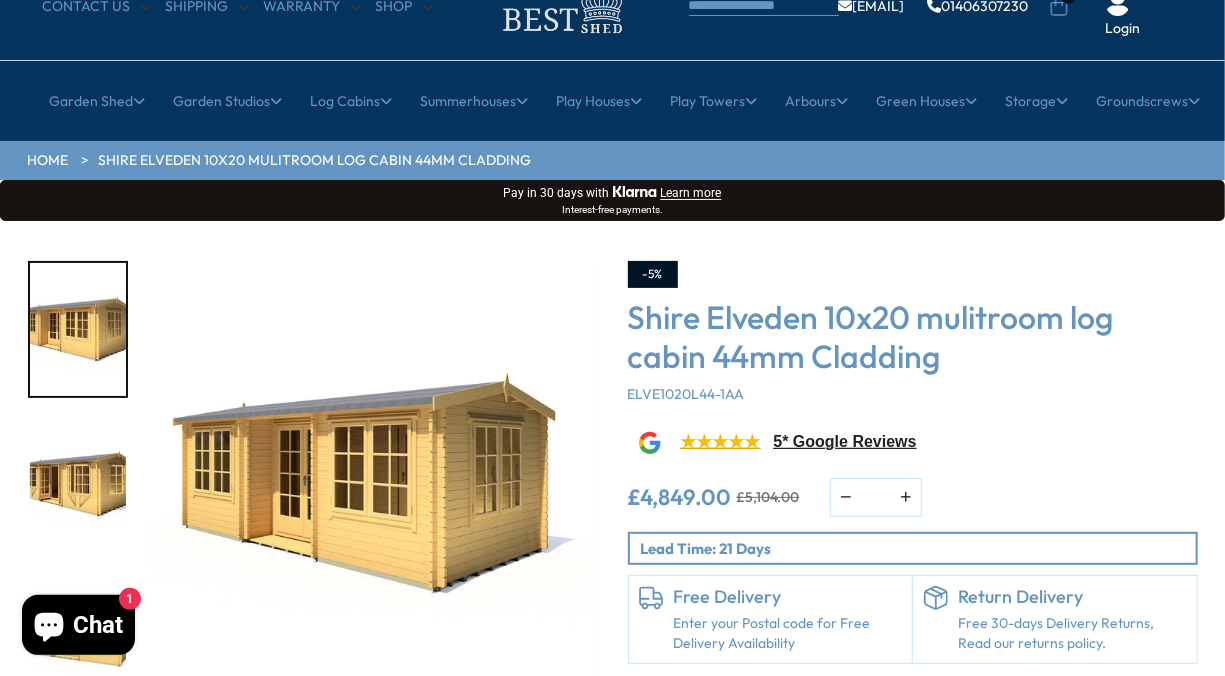 scroll, scrollTop: 0, scrollLeft: 0, axis: both 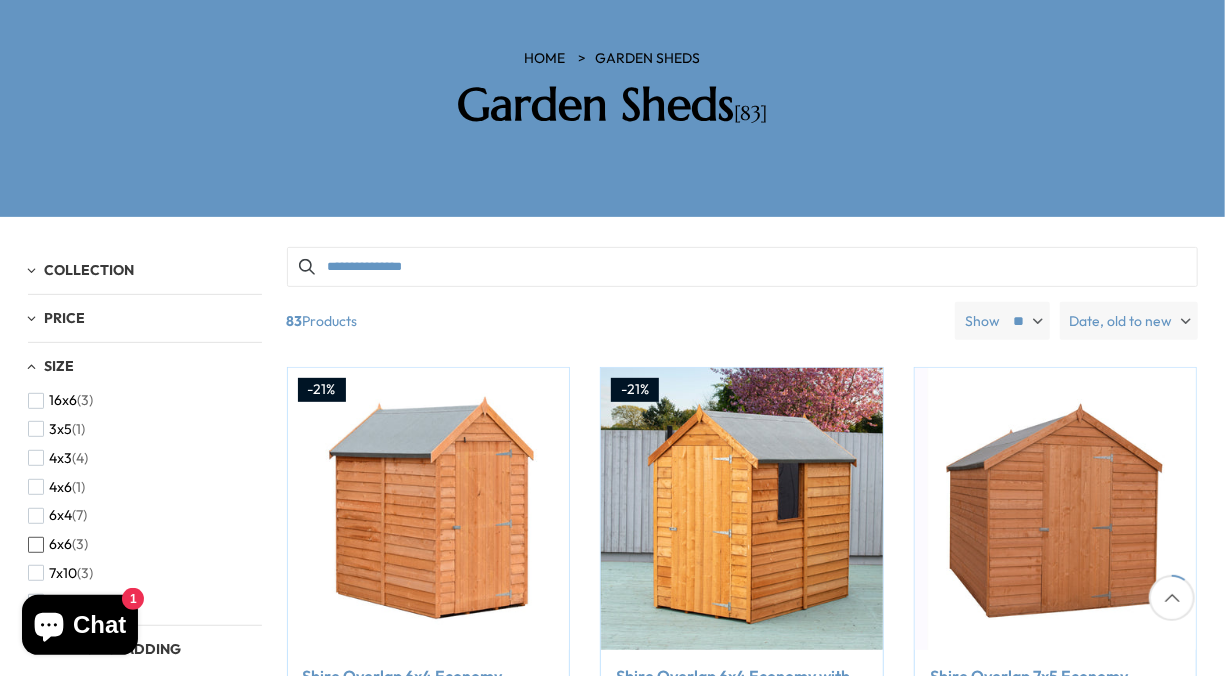 click on "6x6
(3)" at bounding box center (140, 544) 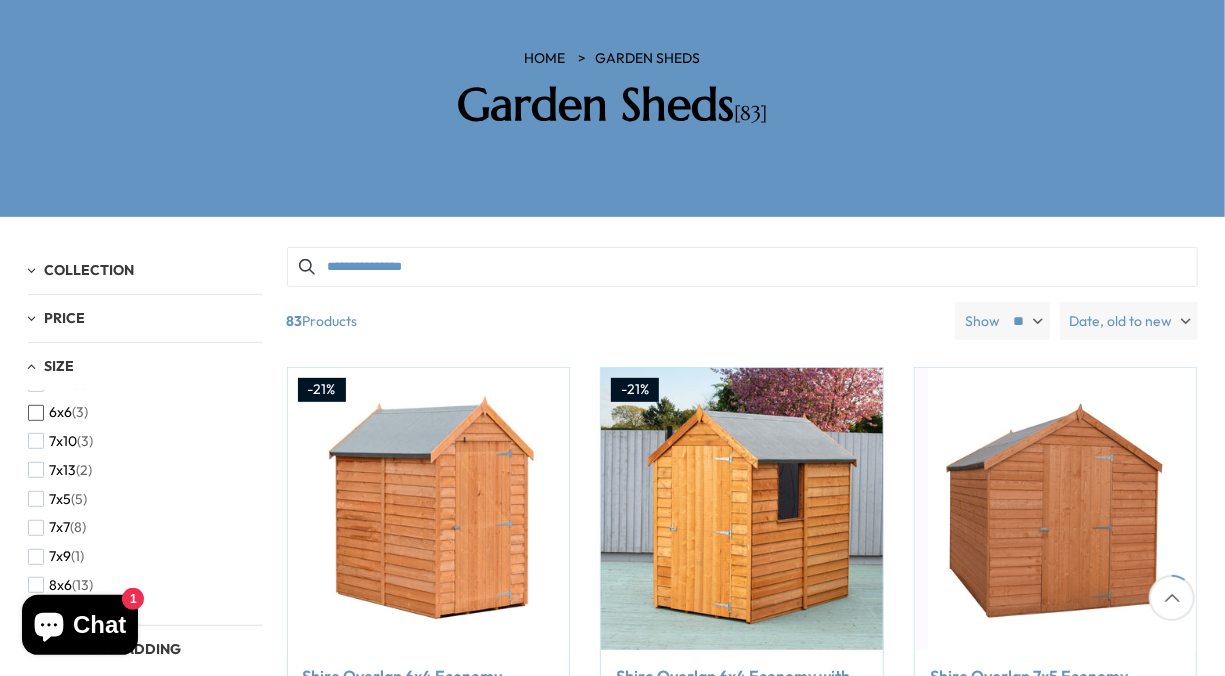 scroll, scrollTop: 384, scrollLeft: 0, axis: vertical 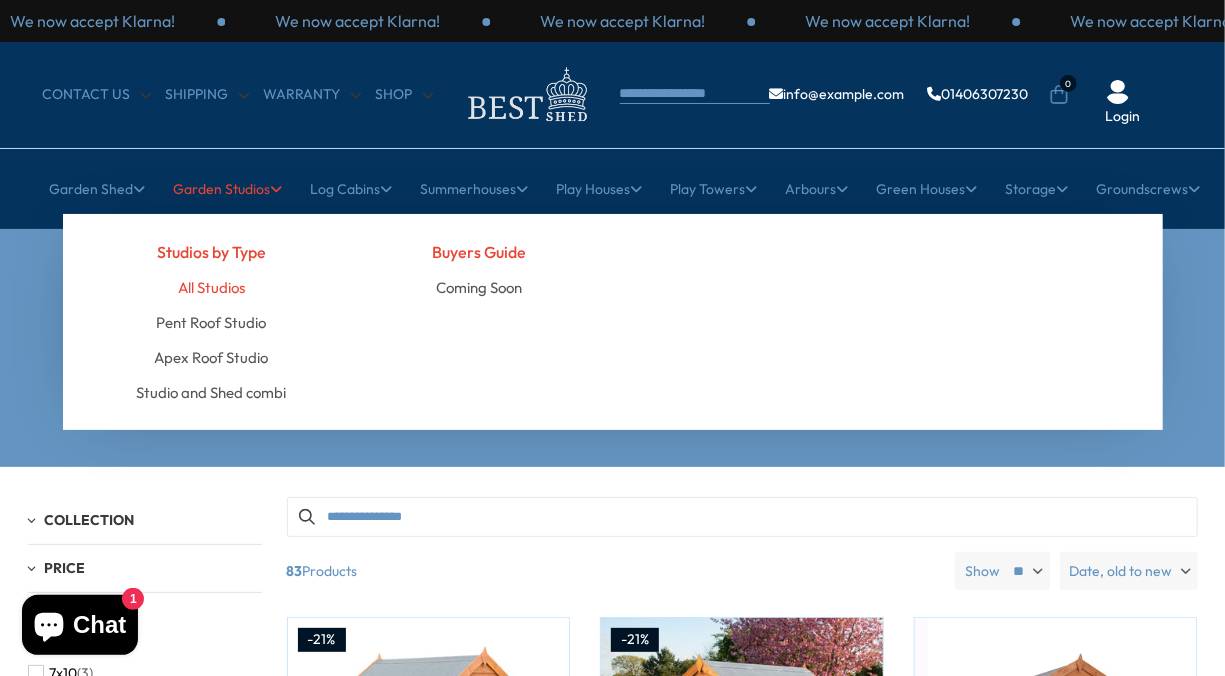 click on "All Studios" at bounding box center (211, 287) 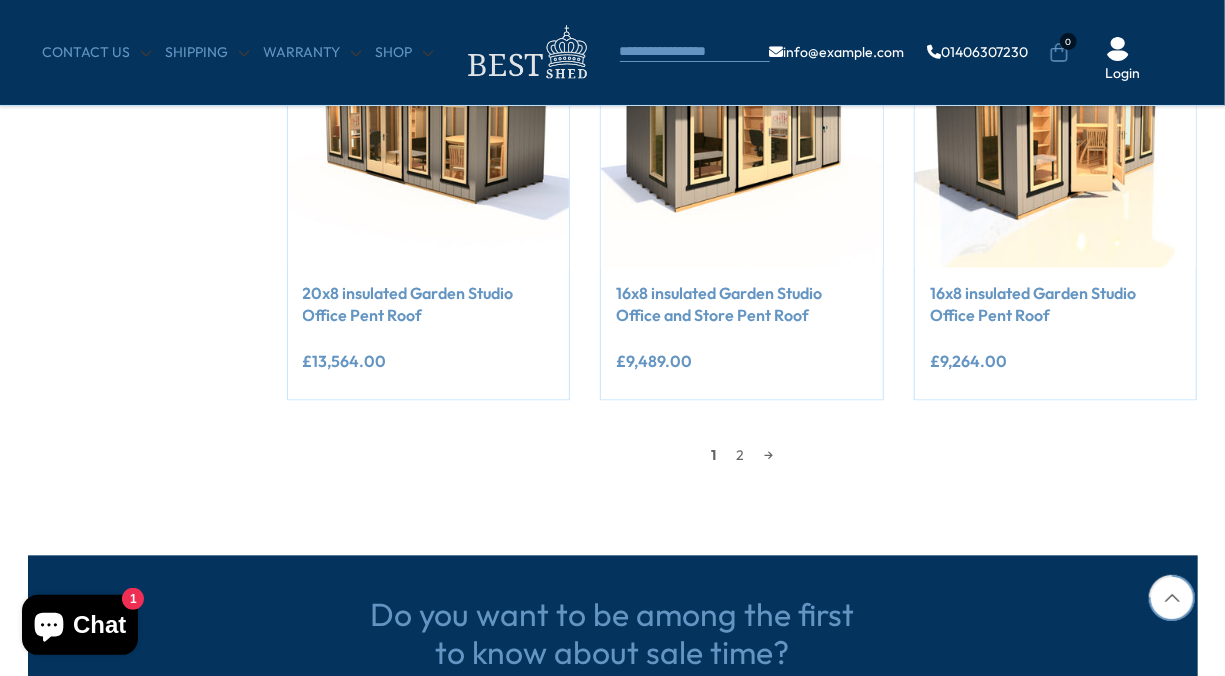 scroll, scrollTop: 1818, scrollLeft: 0, axis: vertical 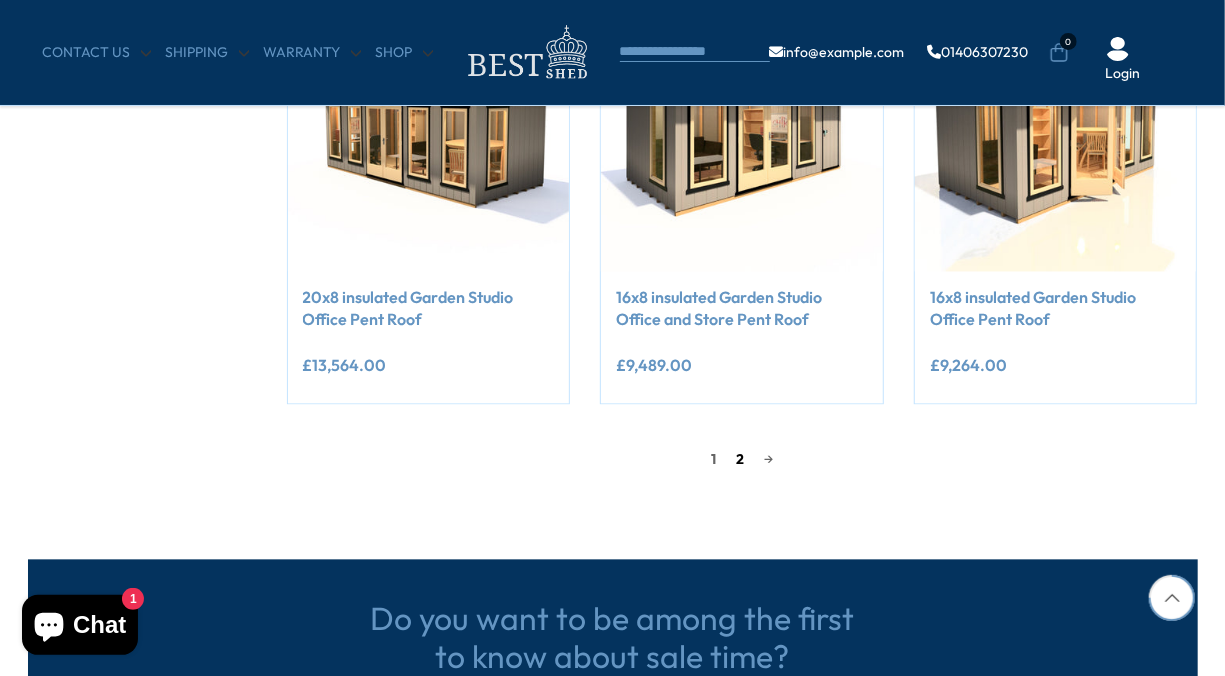 click on "2" at bounding box center [740, 460] 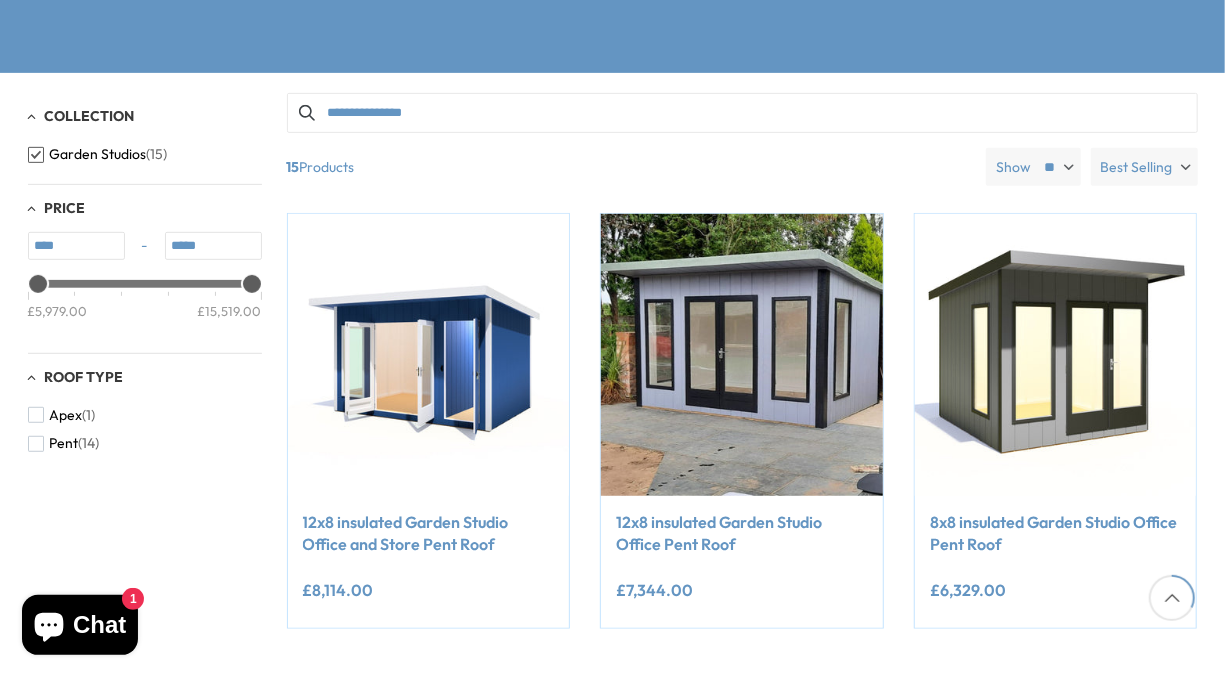 scroll, scrollTop: 380, scrollLeft: 0, axis: vertical 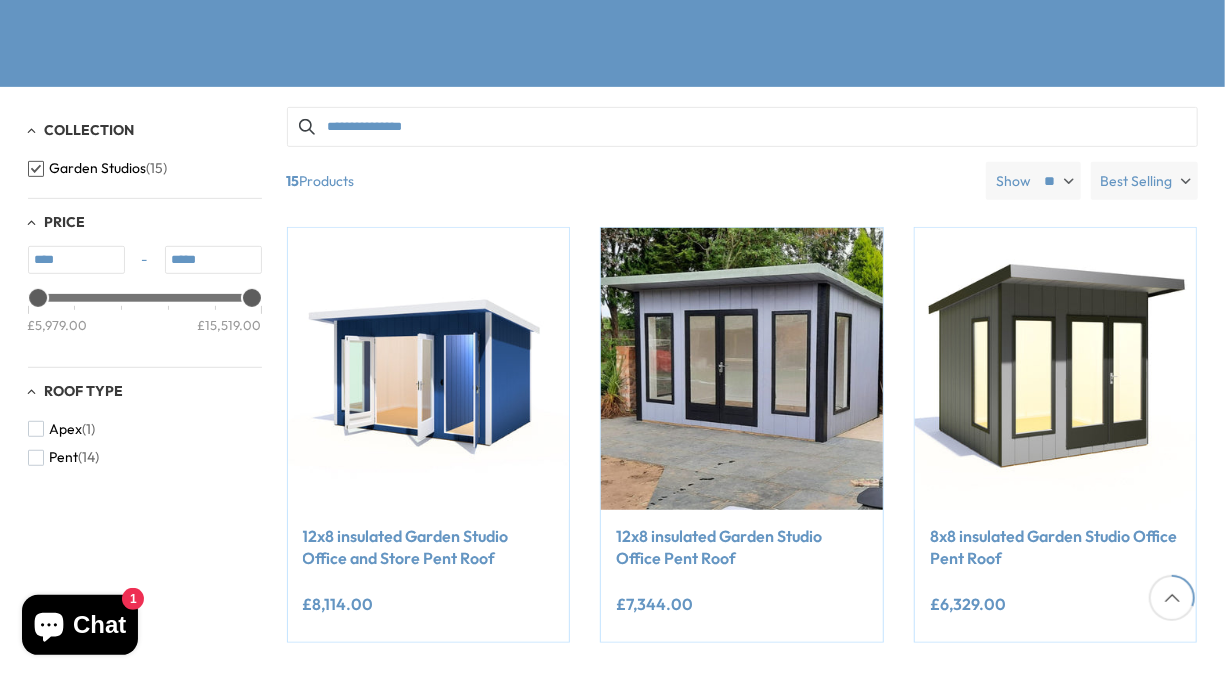 click on "Add to Cart" at bounding box center [729, 471] 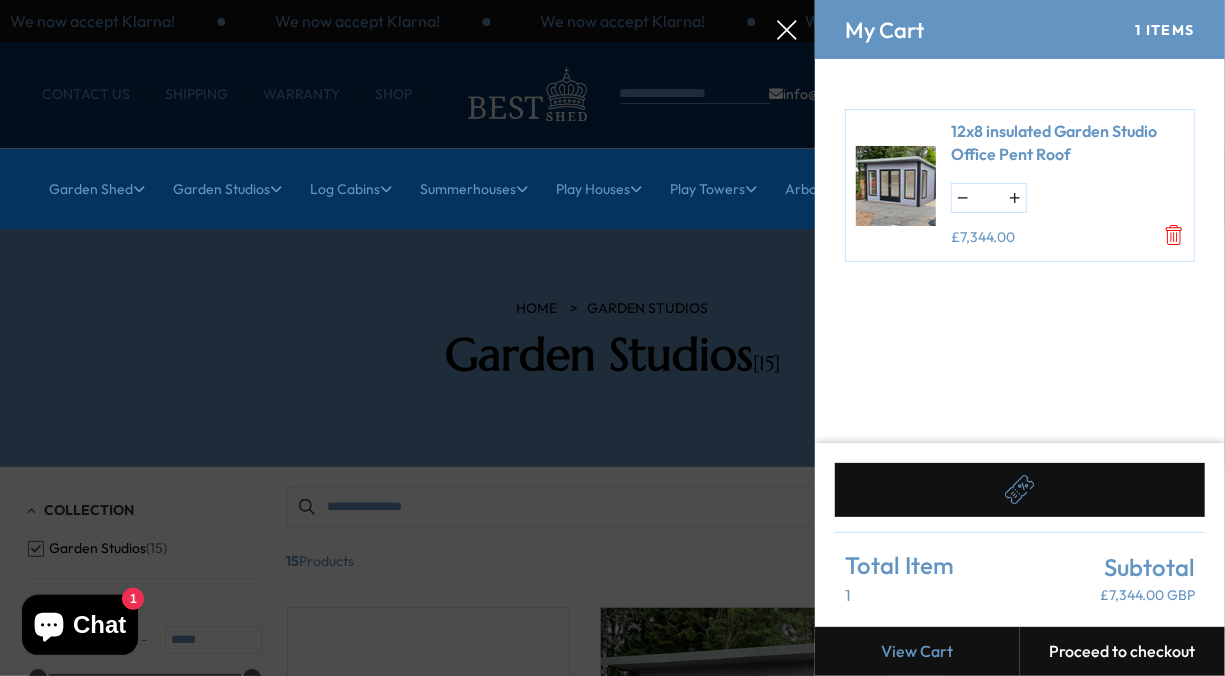 click at bounding box center (612, 0) 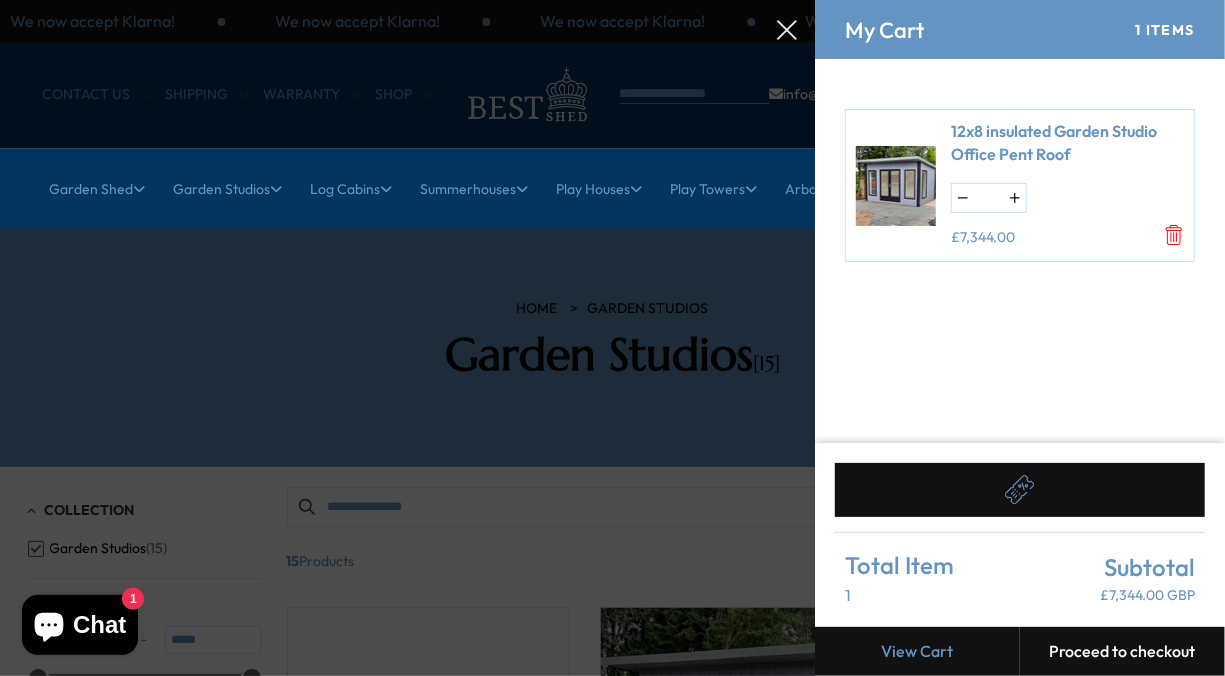 click 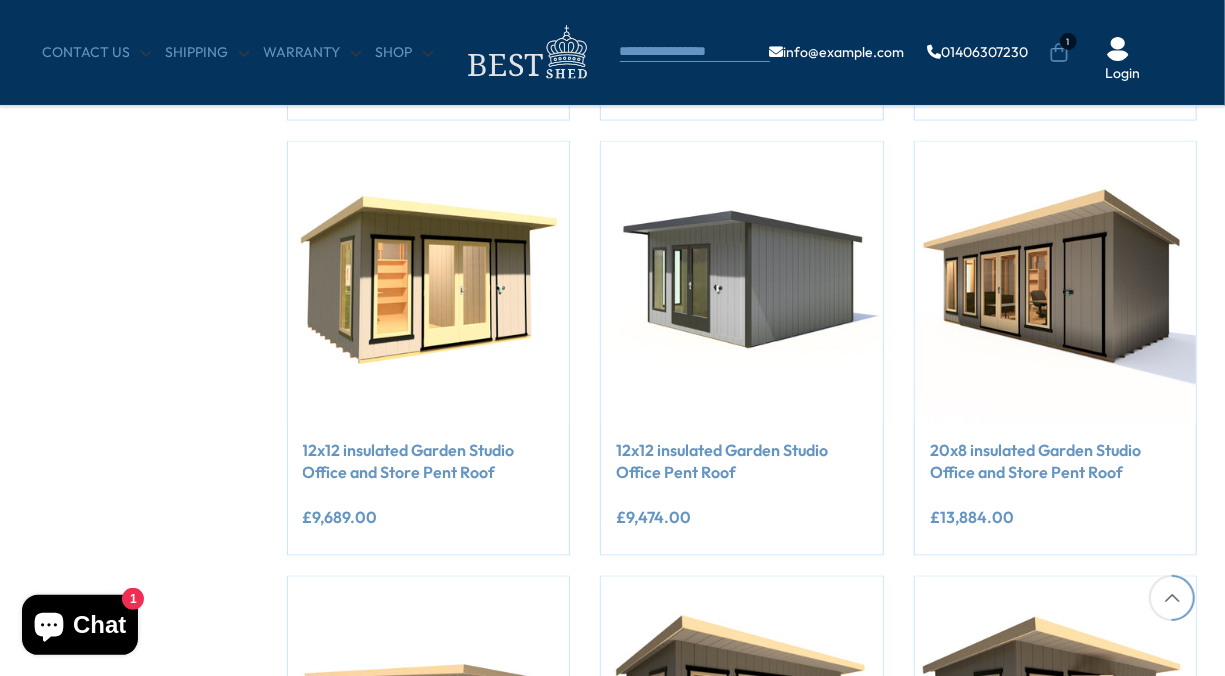 scroll, scrollTop: 1236, scrollLeft: 0, axis: vertical 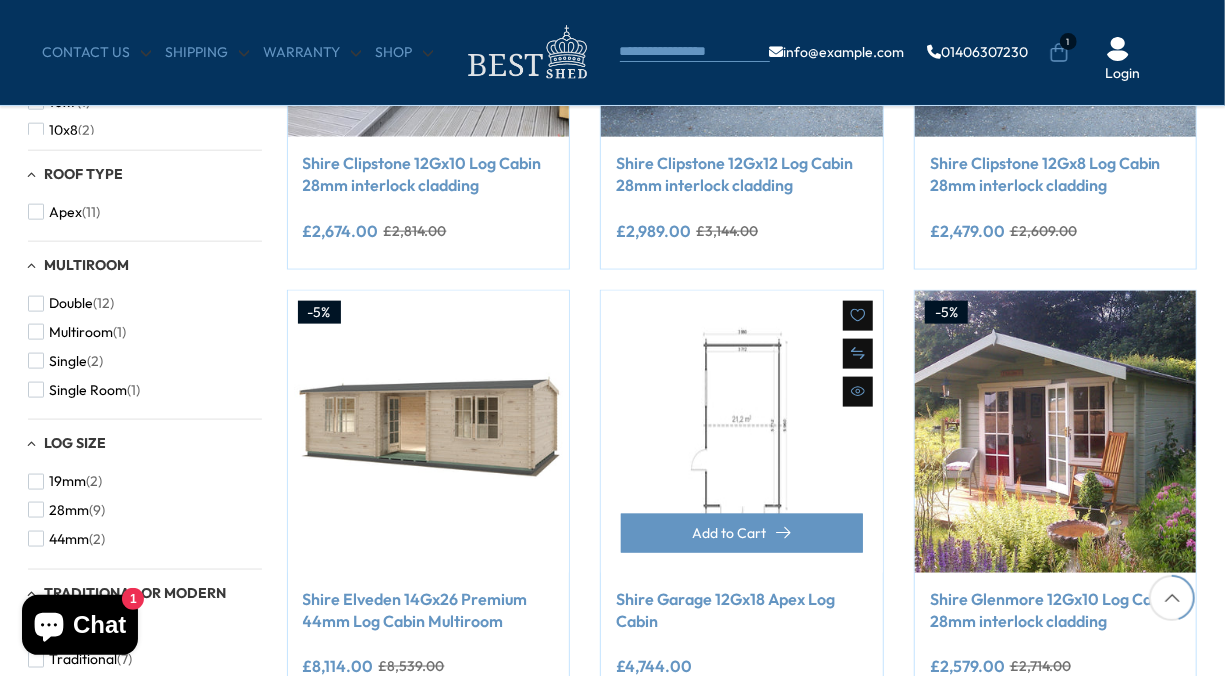click at bounding box center (742, 432) 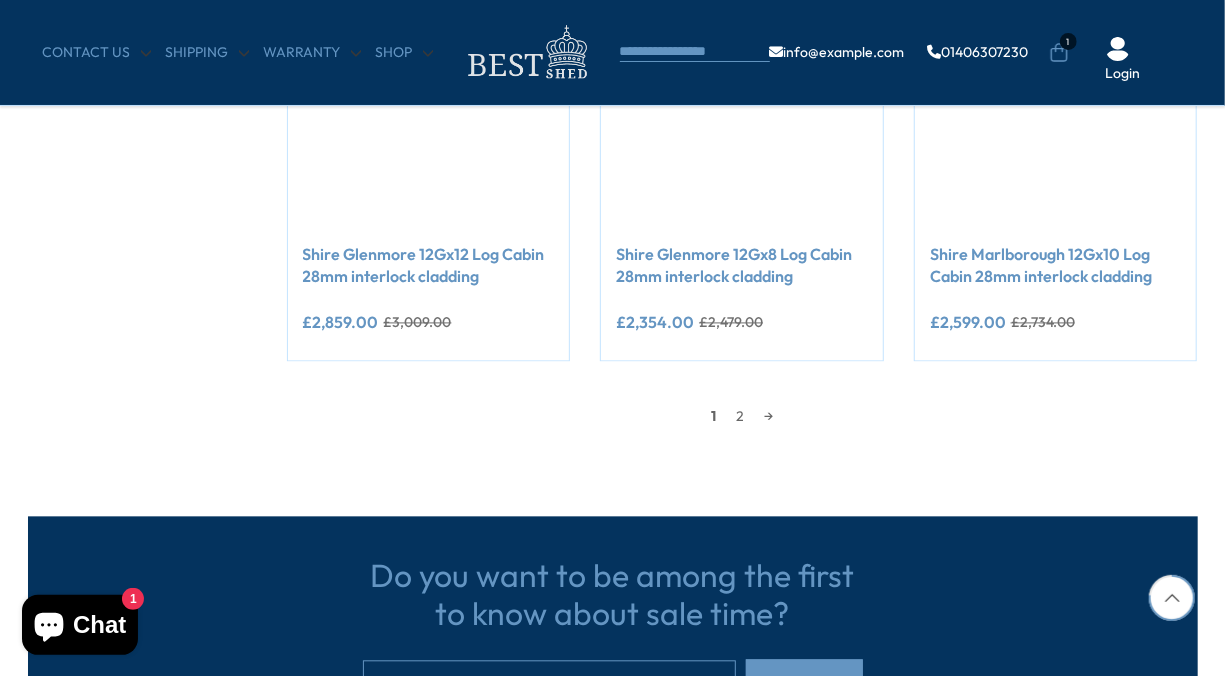 scroll, scrollTop: 1870, scrollLeft: 0, axis: vertical 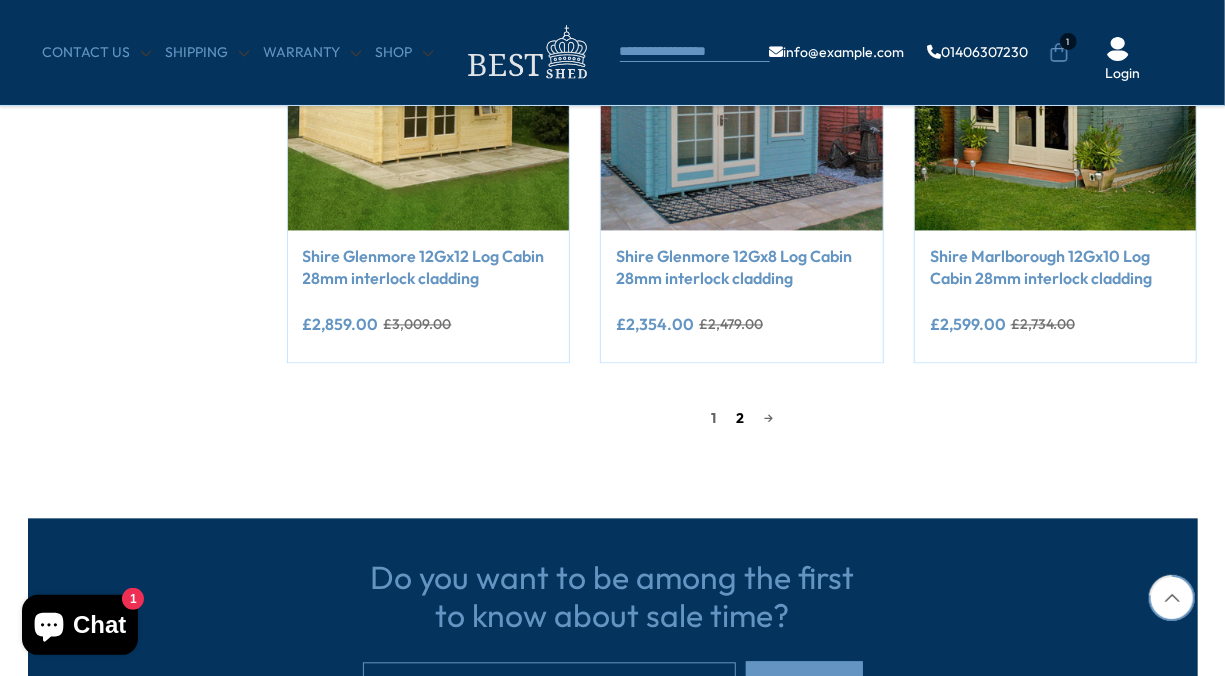 click on "2" at bounding box center (740, 418) 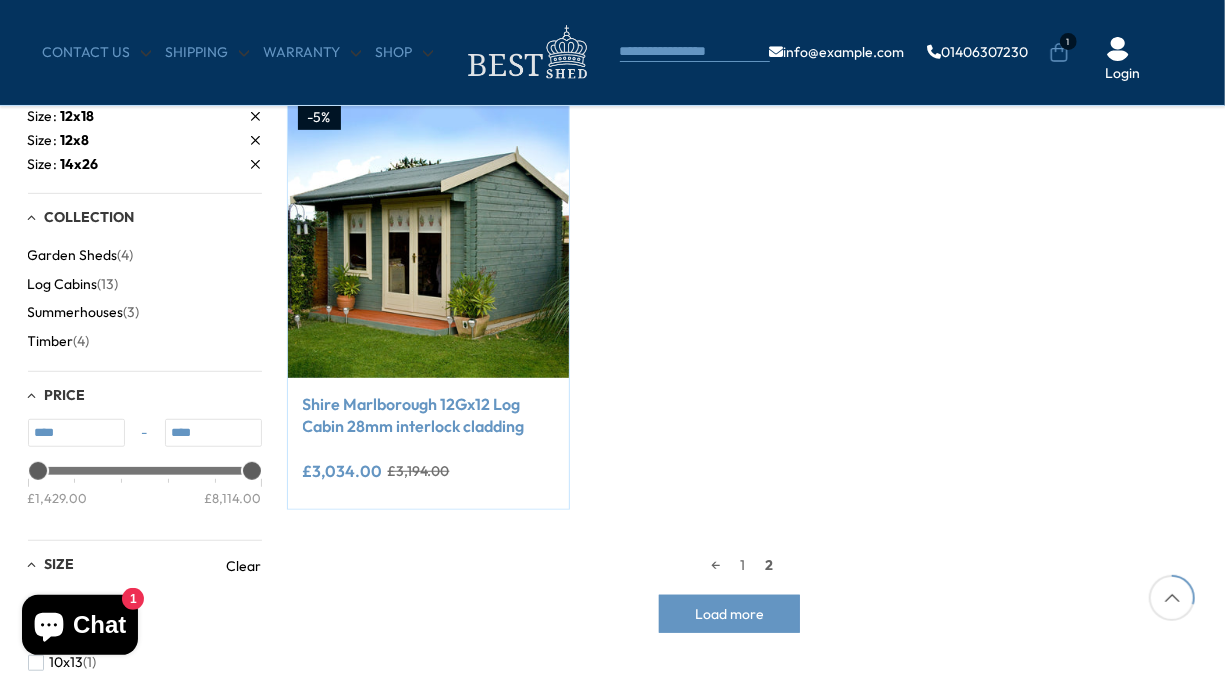 scroll, scrollTop: 390, scrollLeft: 0, axis: vertical 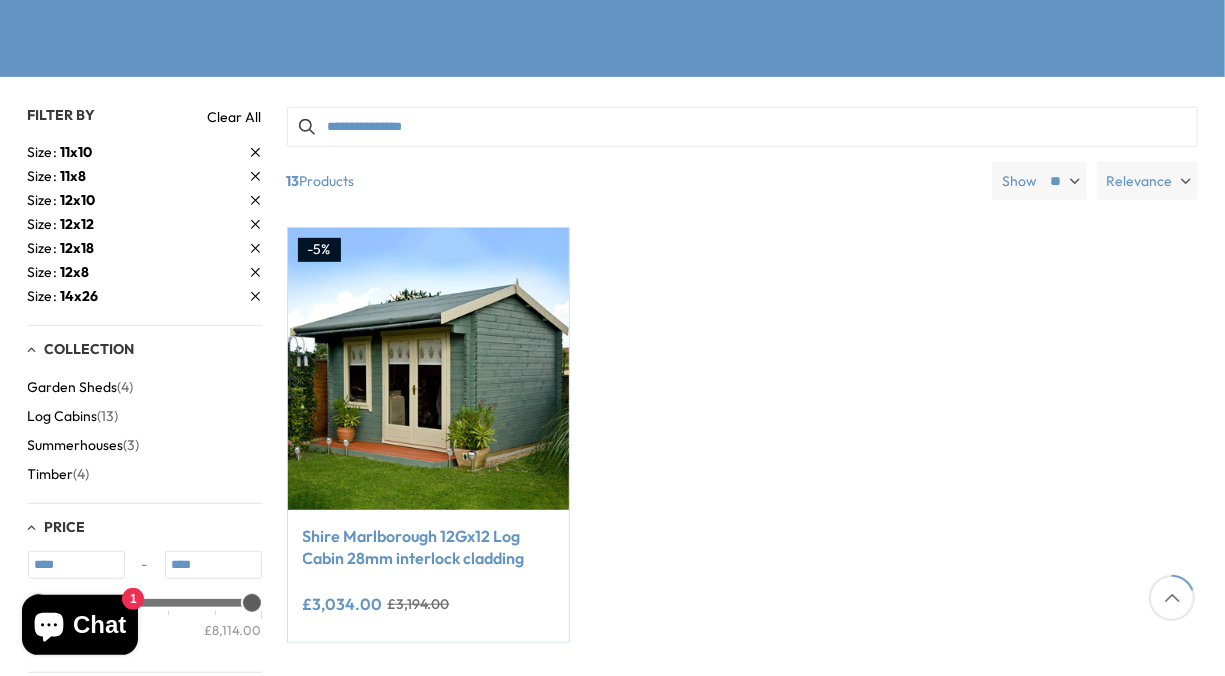 click on "14x26" at bounding box center [80, 296] 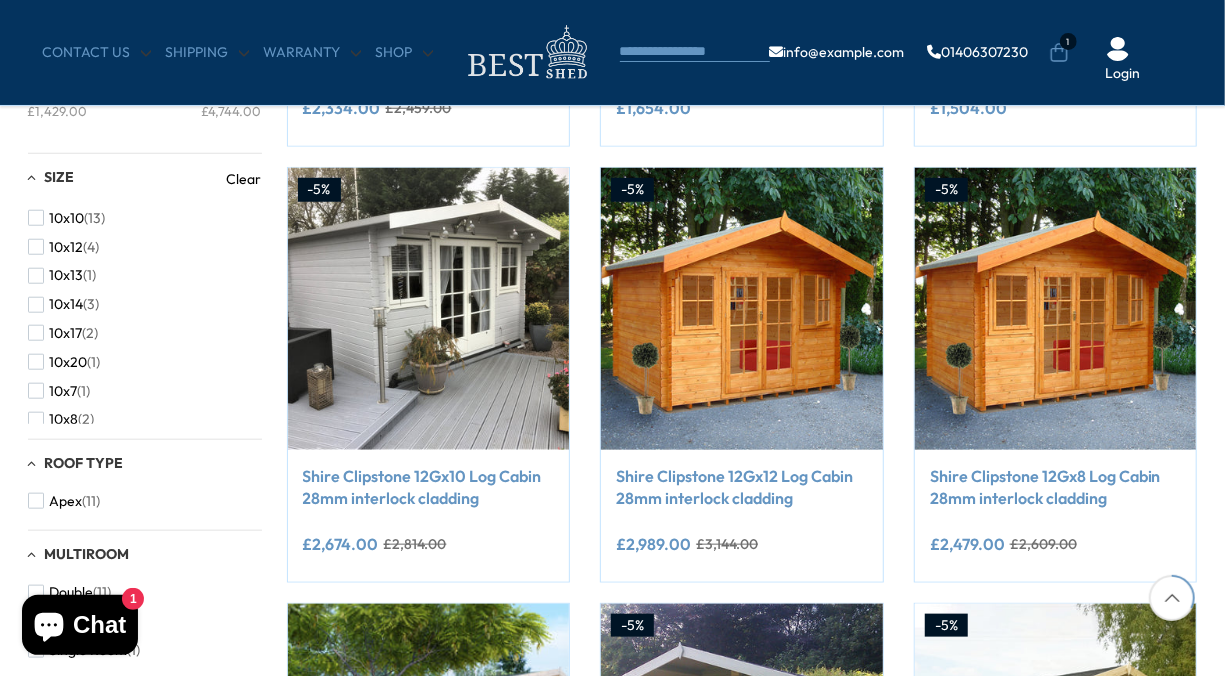 scroll, scrollTop: 784, scrollLeft: 0, axis: vertical 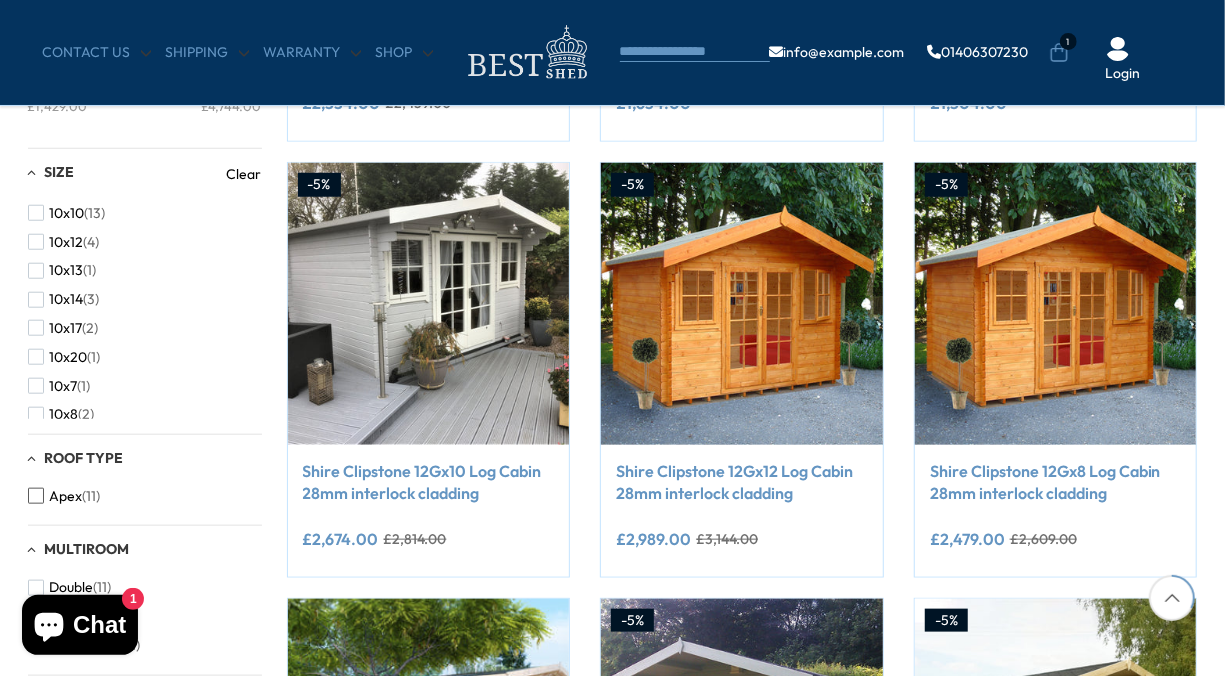 click at bounding box center (36, 496) 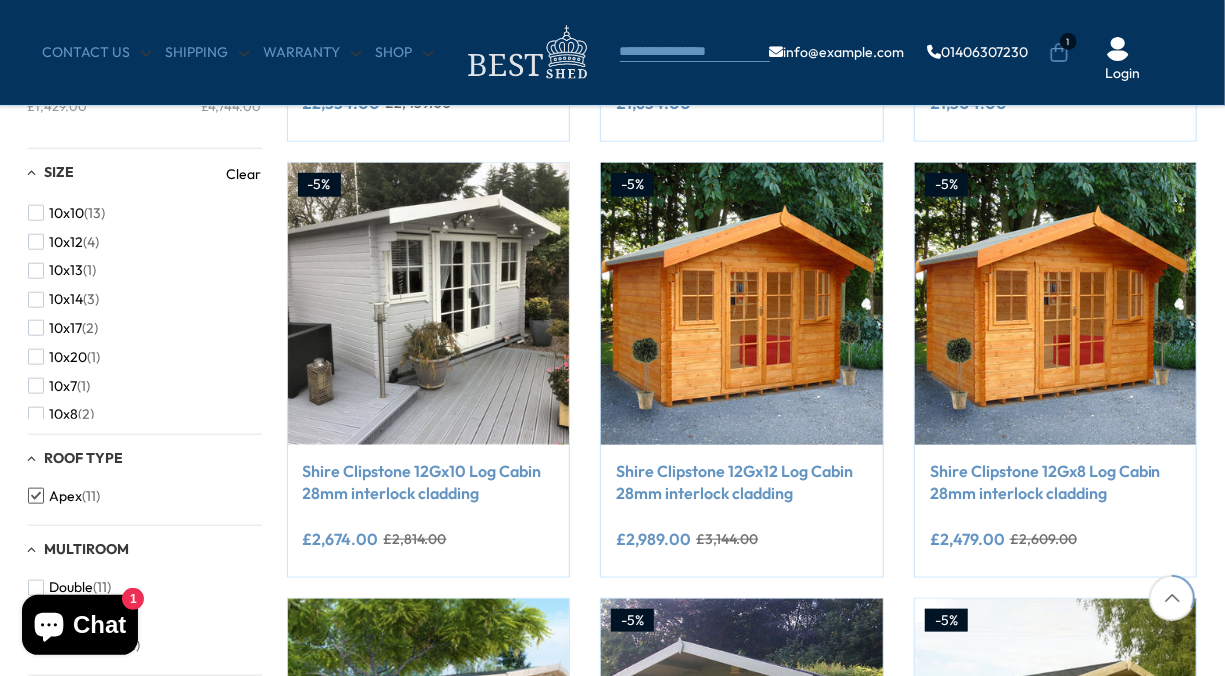 click on "Apex" at bounding box center [66, 496] 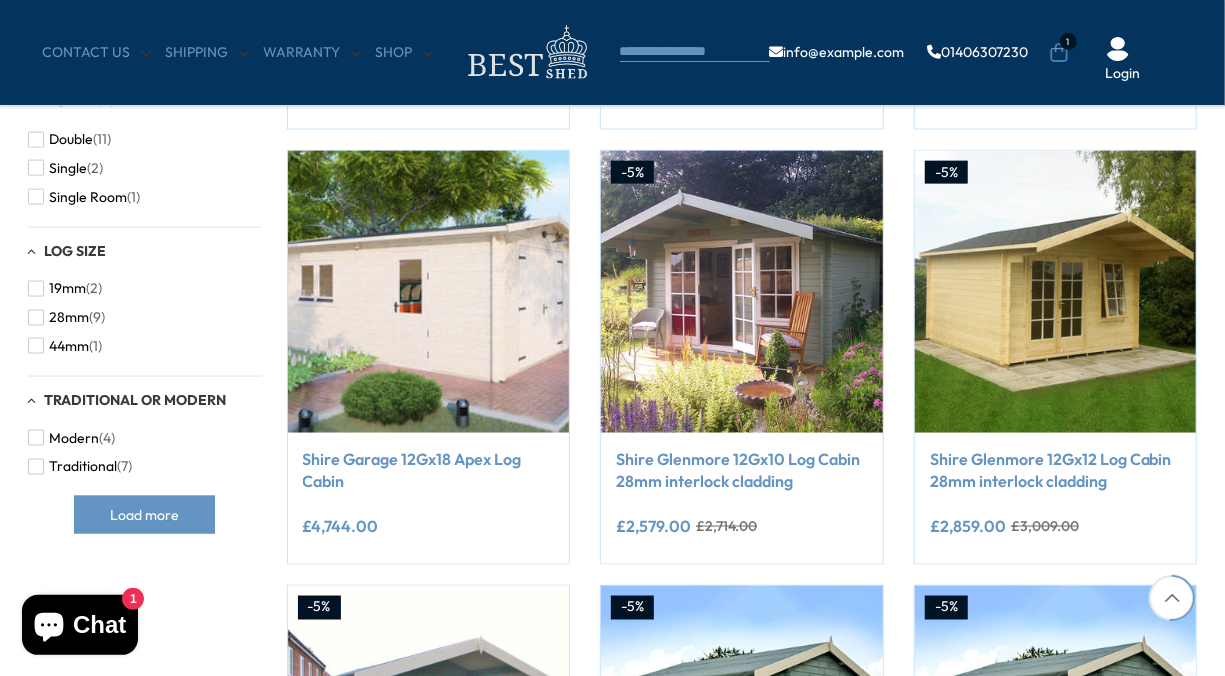 scroll, scrollTop: 1240, scrollLeft: 0, axis: vertical 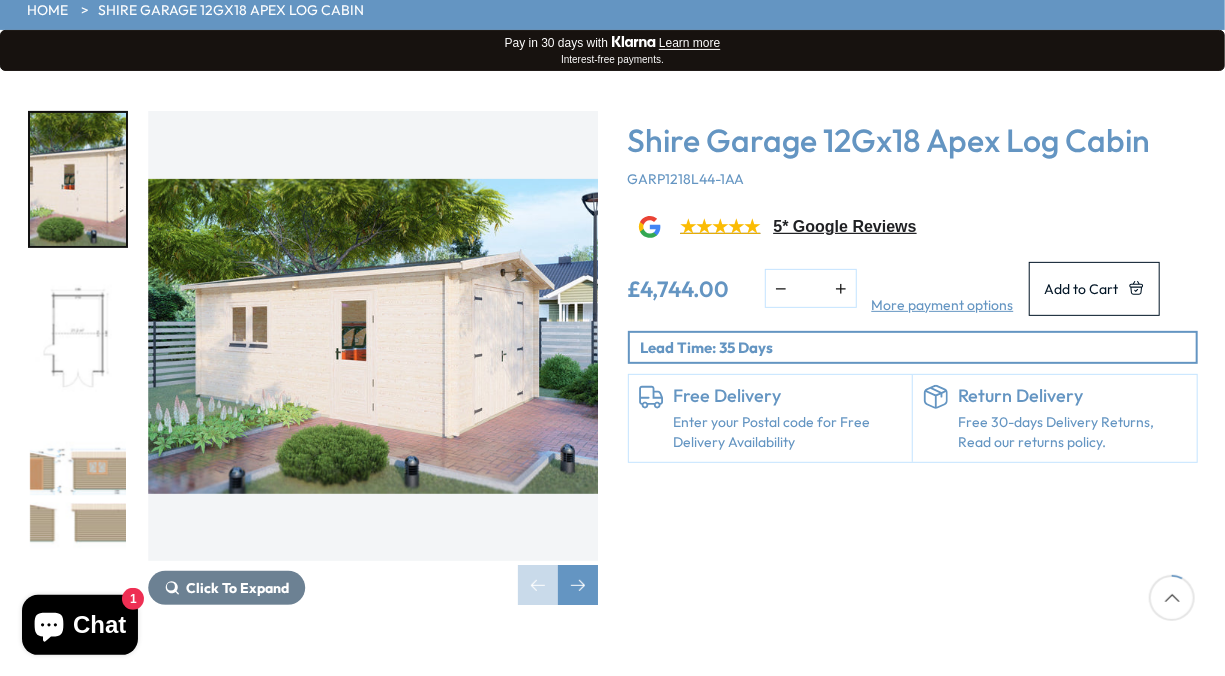 click at bounding box center [373, 336] 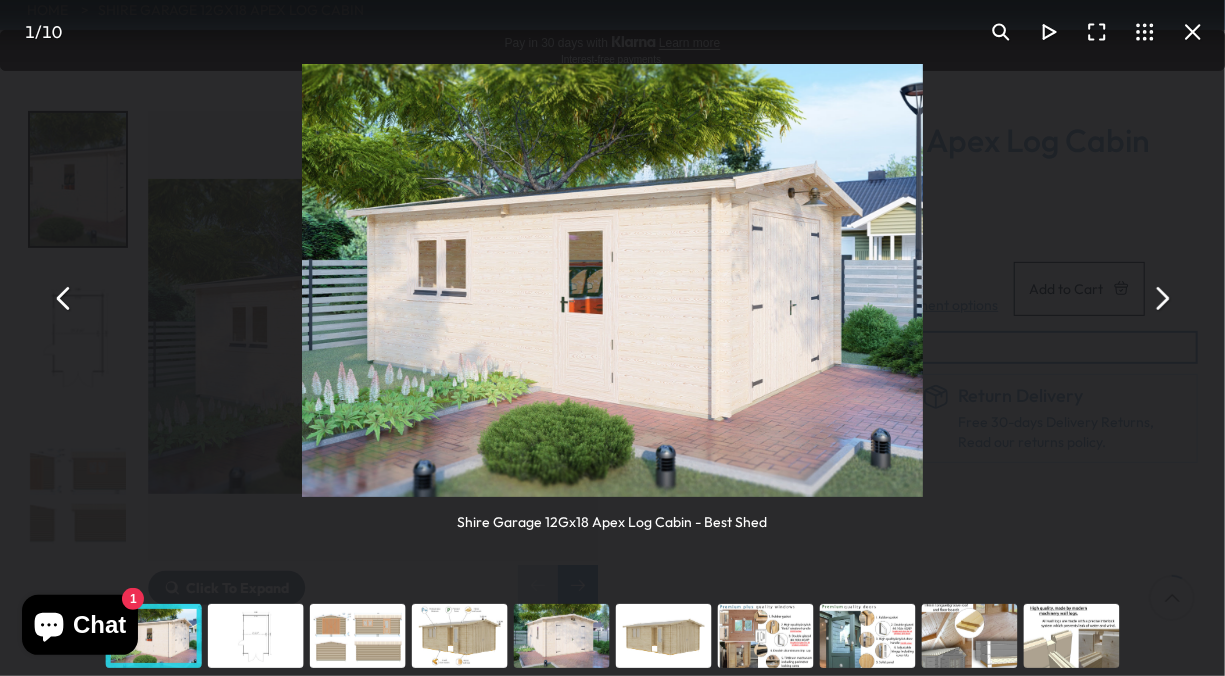click at bounding box center (1161, 298) 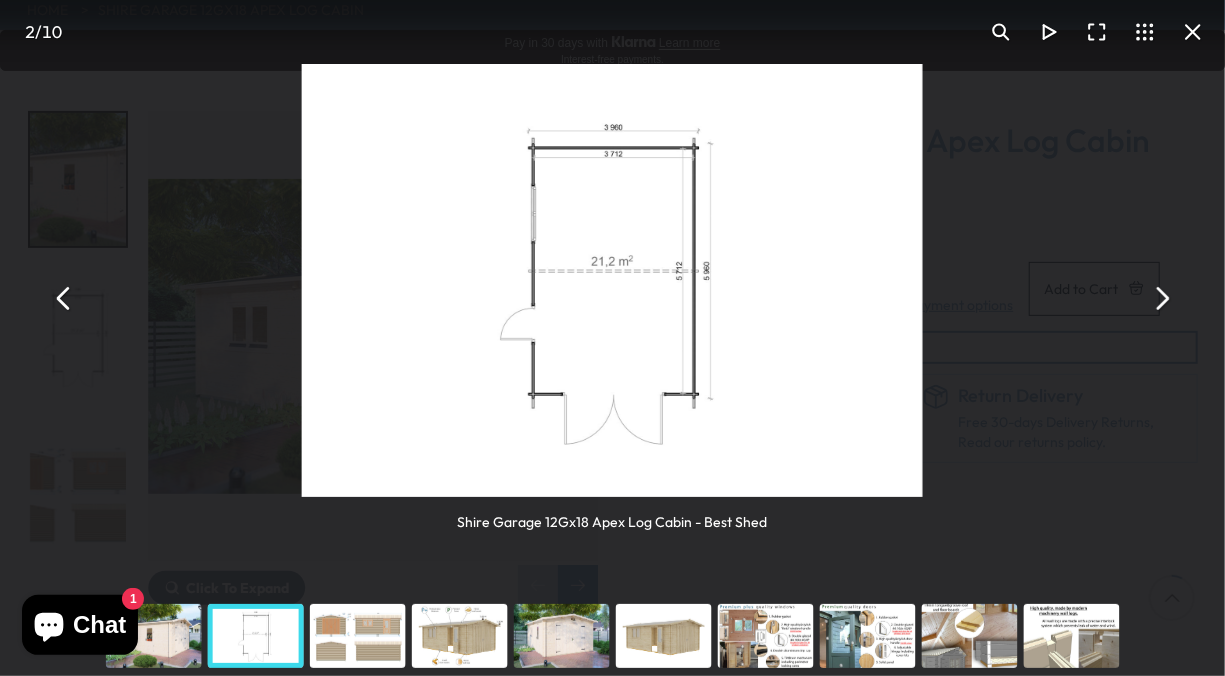 click at bounding box center [1161, 298] 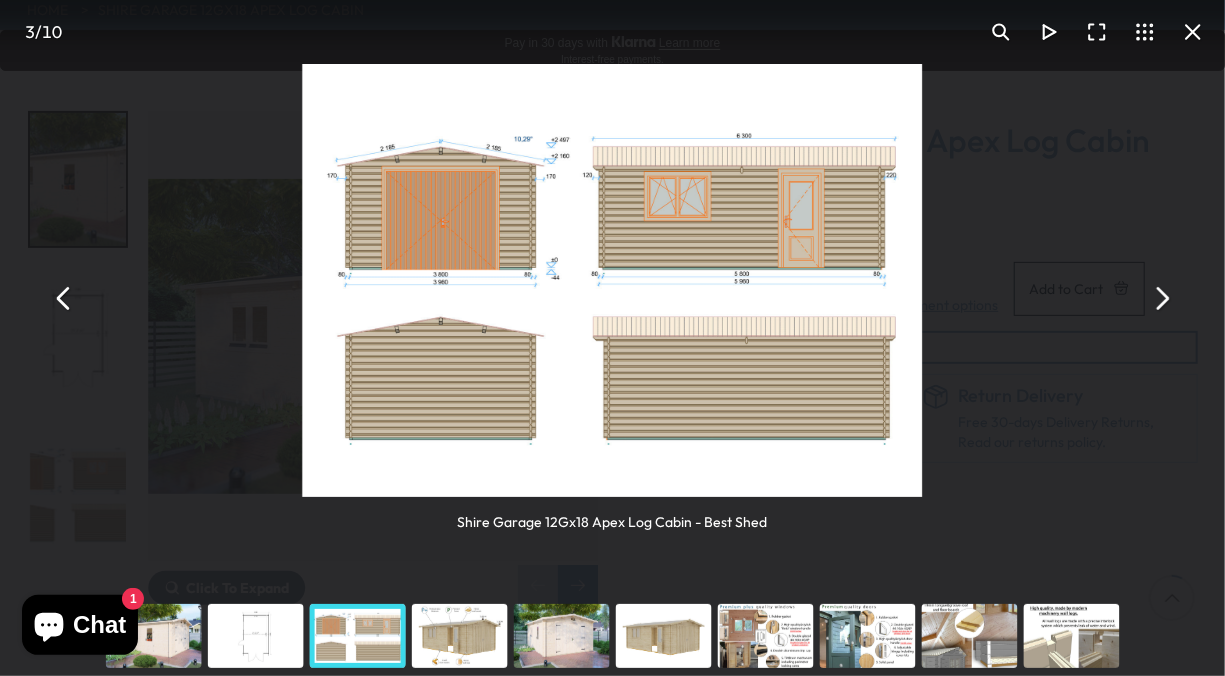 click at bounding box center (1161, 298) 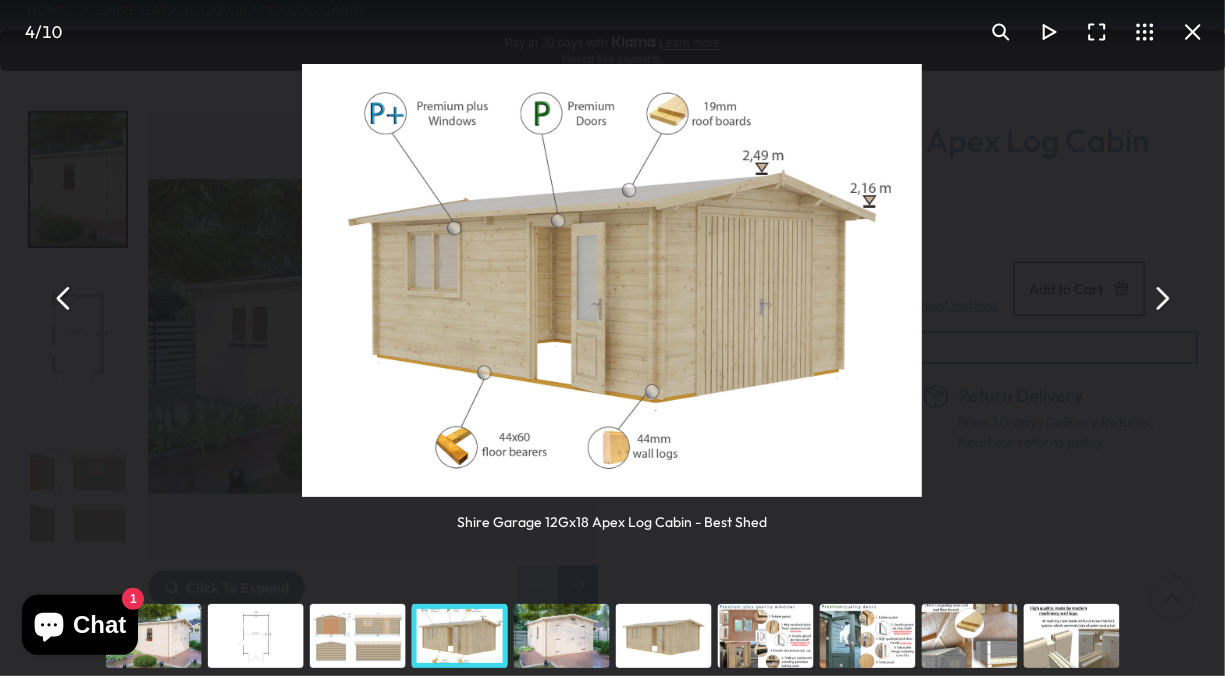 click at bounding box center (1161, 298) 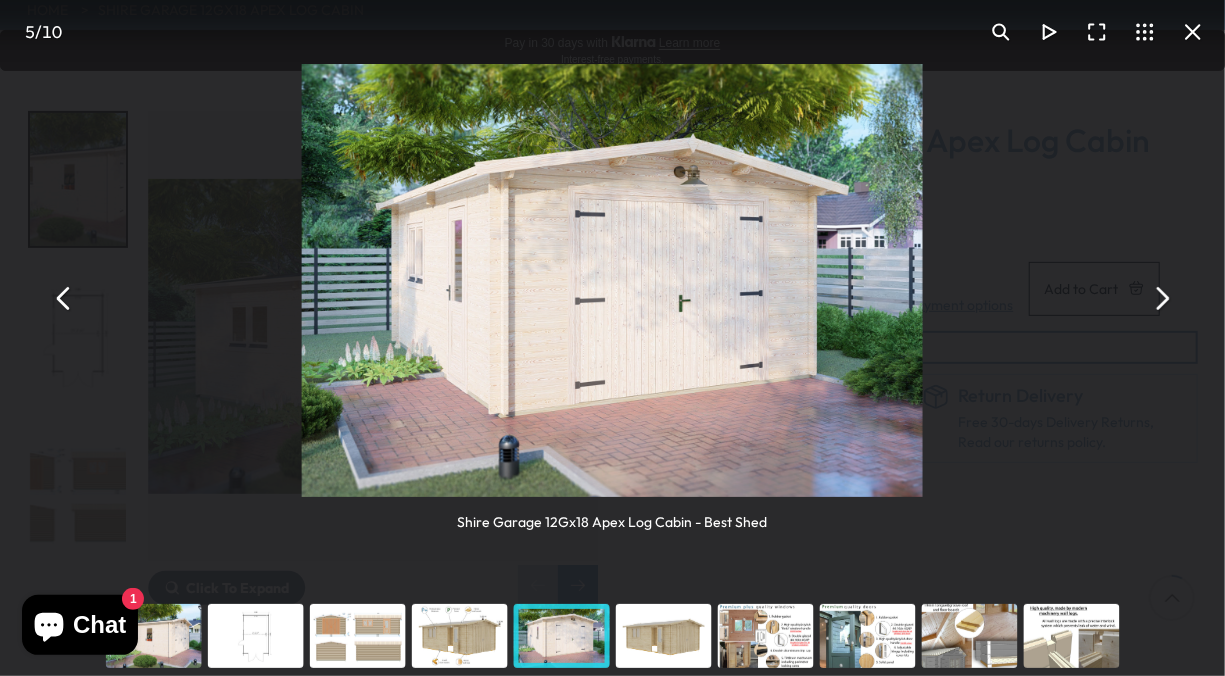 click at bounding box center [1161, 298] 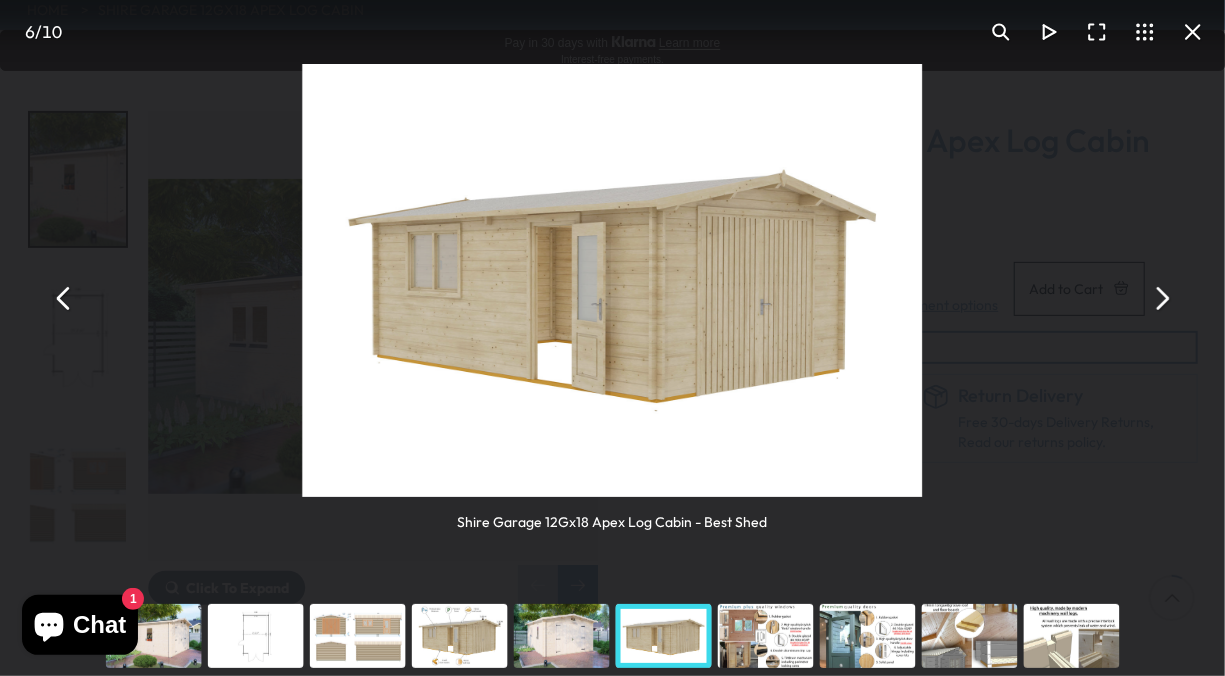 click at bounding box center (1161, 298) 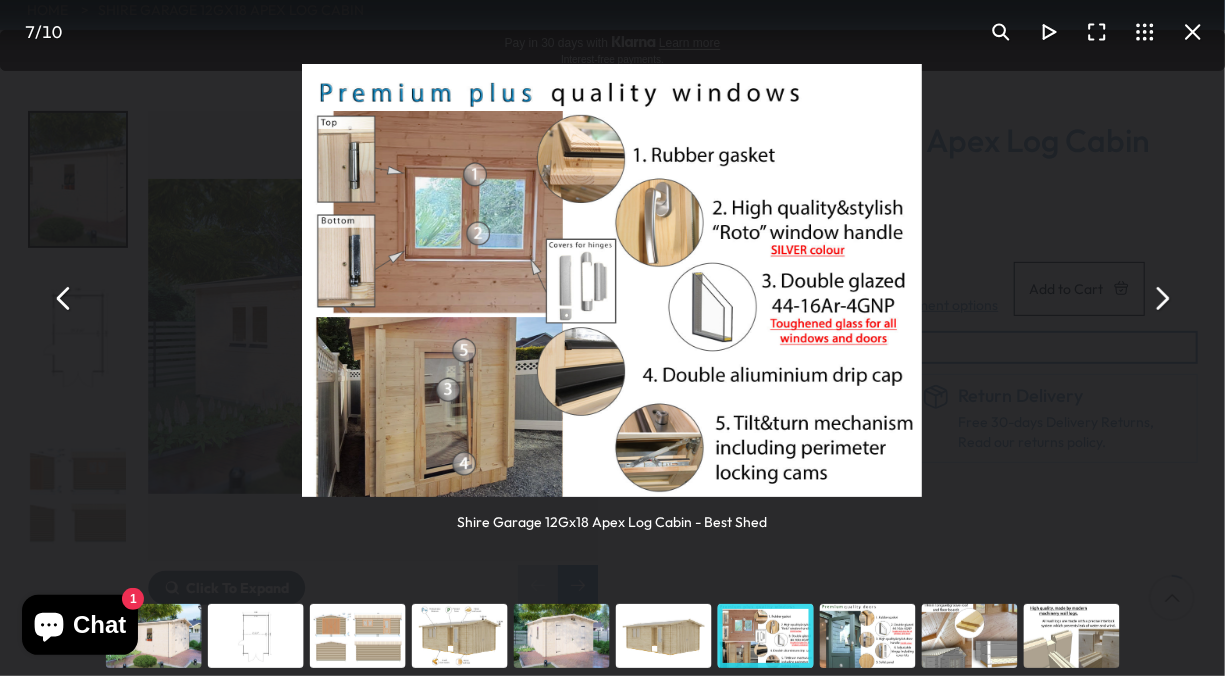 click at bounding box center (1161, 298) 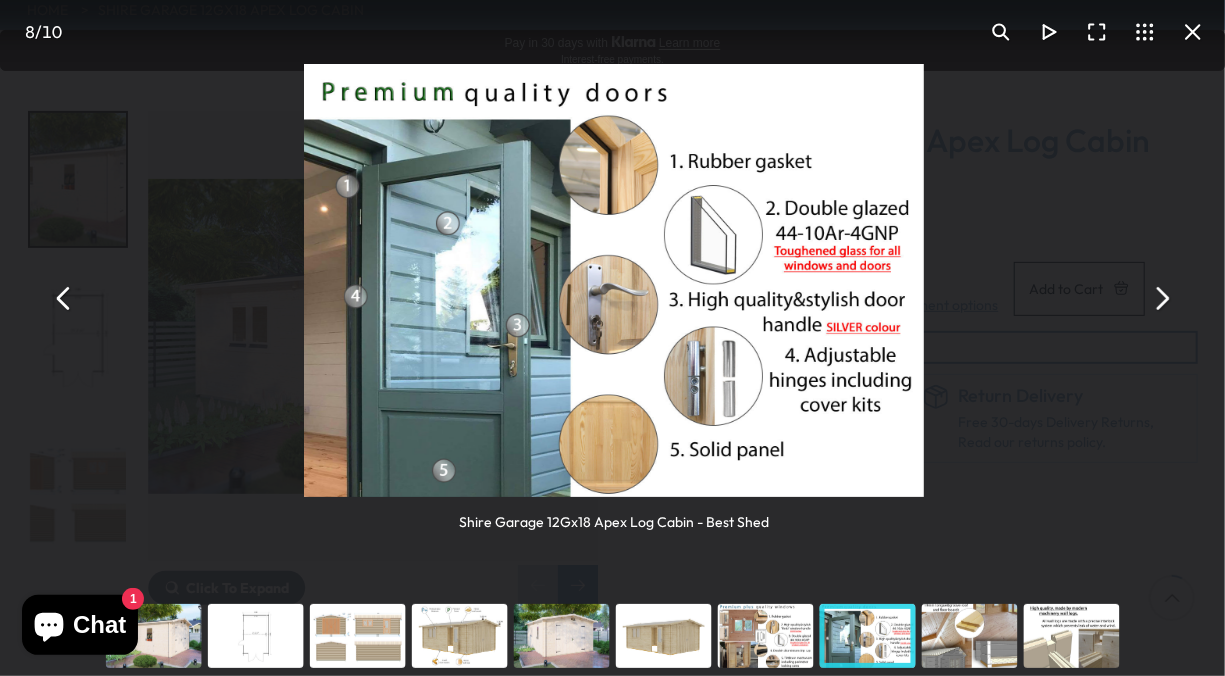 click at bounding box center [1161, 298] 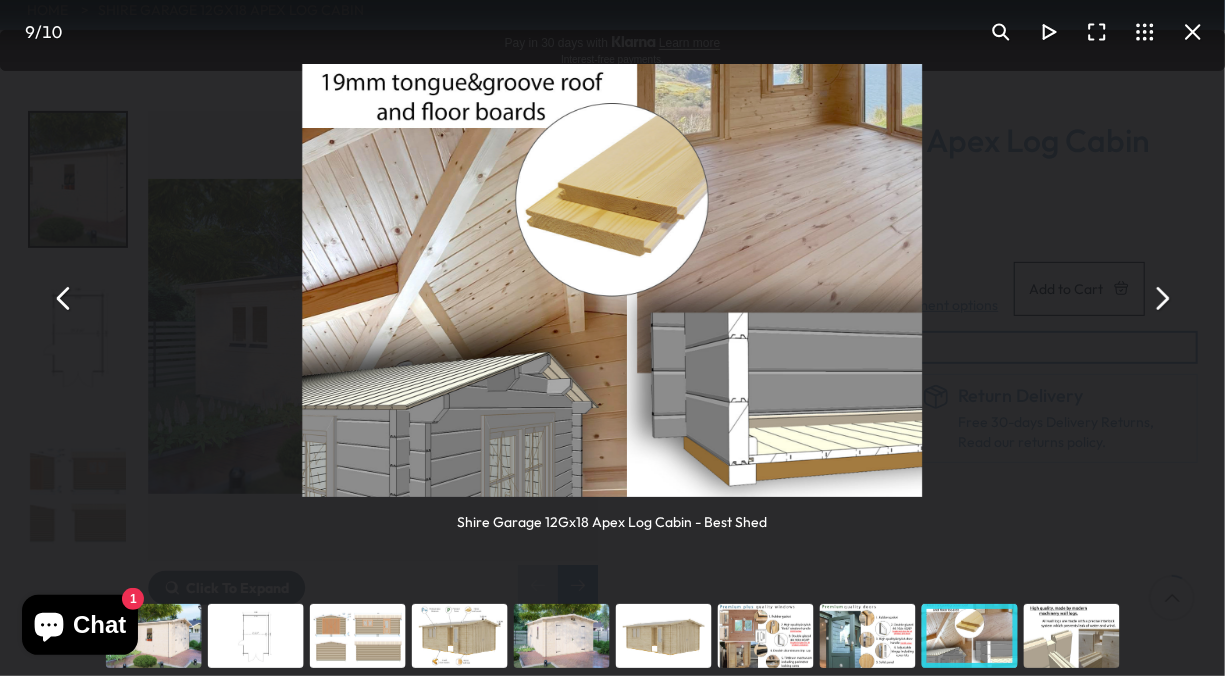 click at bounding box center [1161, 298] 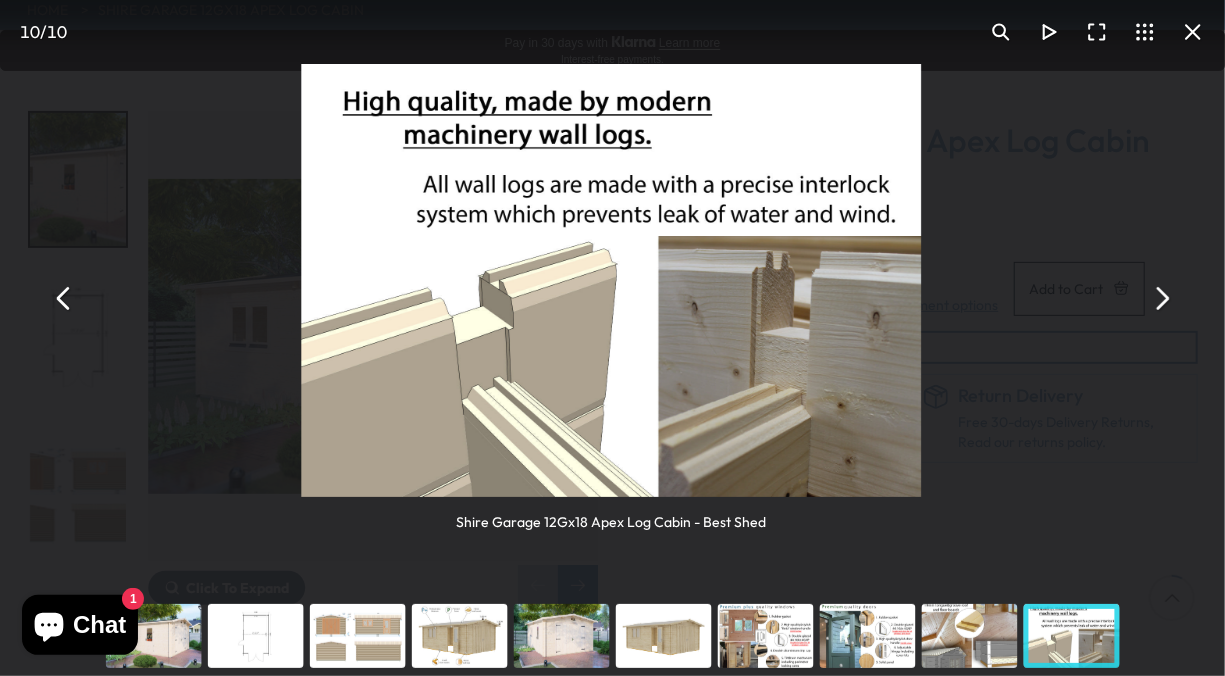 click at bounding box center [1161, 298] 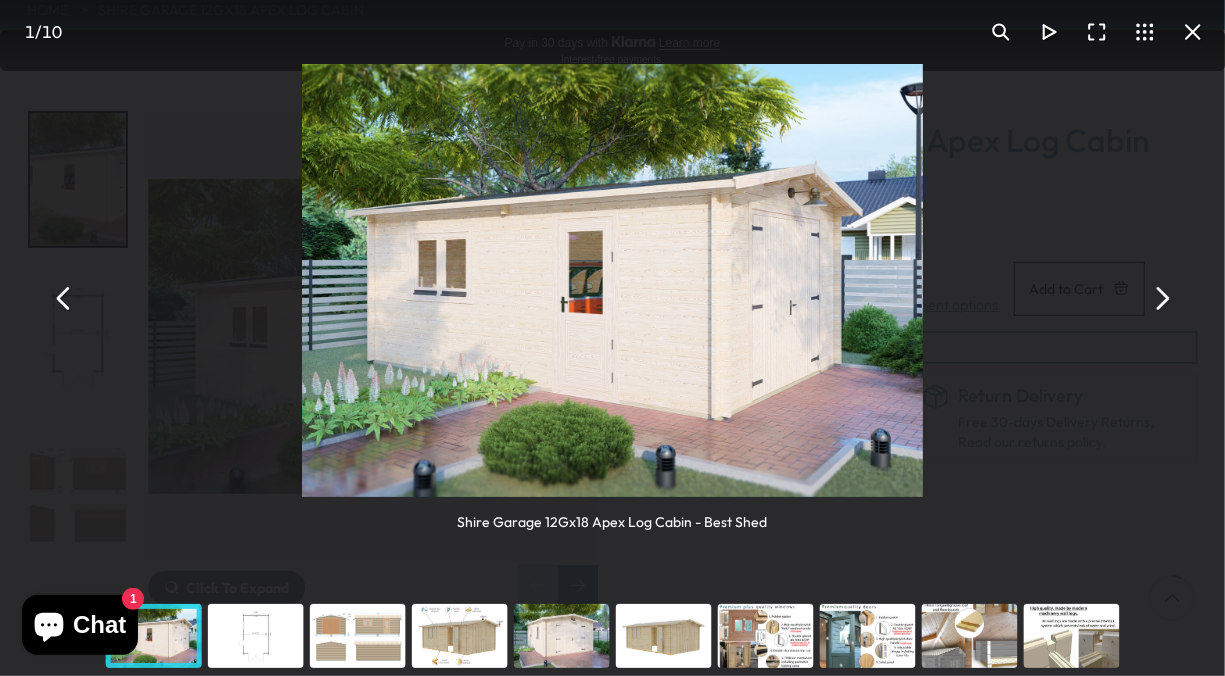 click at bounding box center [1161, 298] 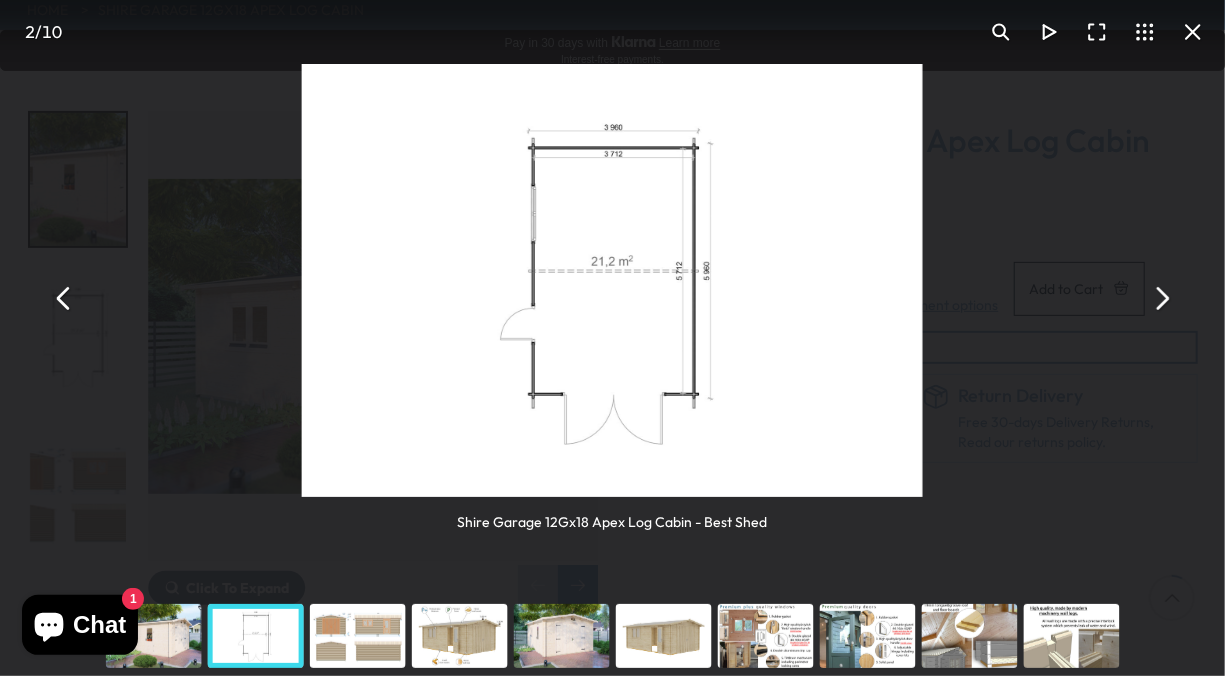click at bounding box center [1161, 298] 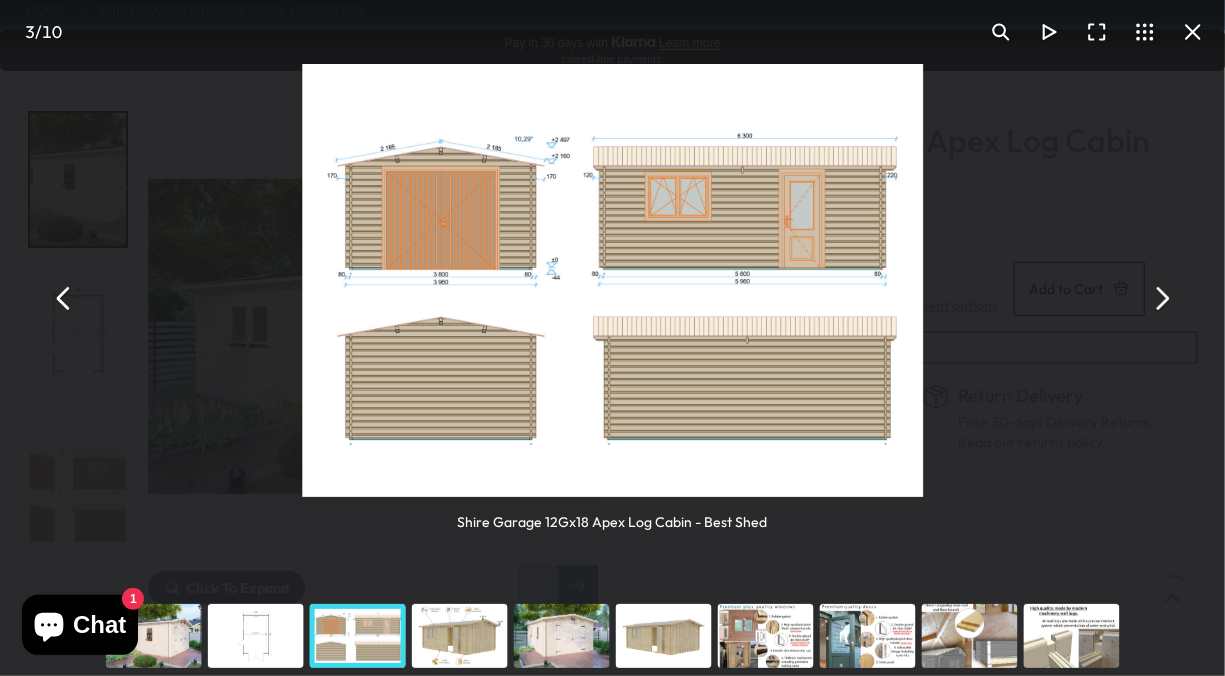 click at bounding box center (1161, 298) 